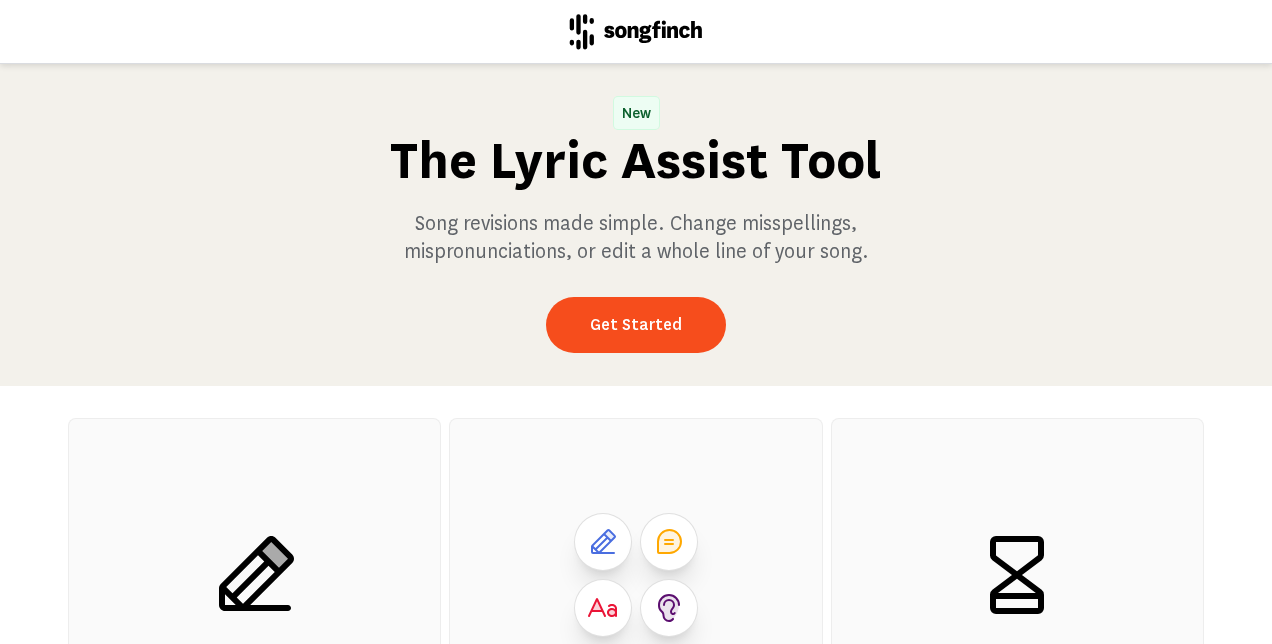 scroll, scrollTop: 0, scrollLeft: 0, axis: both 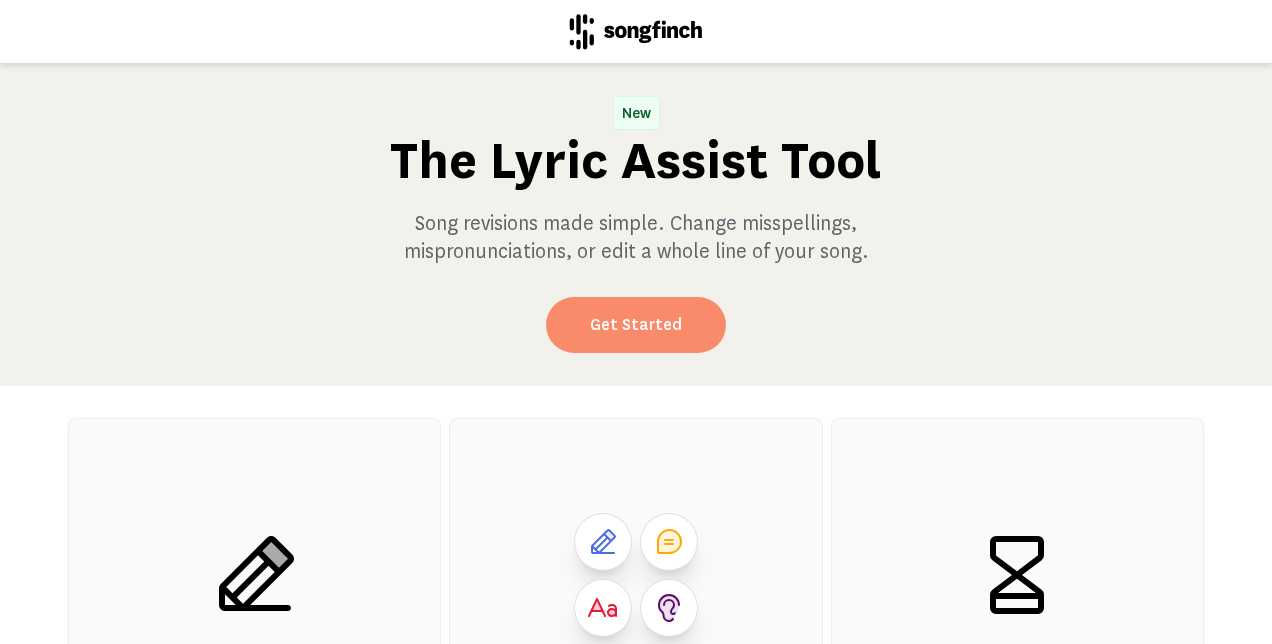 click on "Get Started" at bounding box center [636, 325] 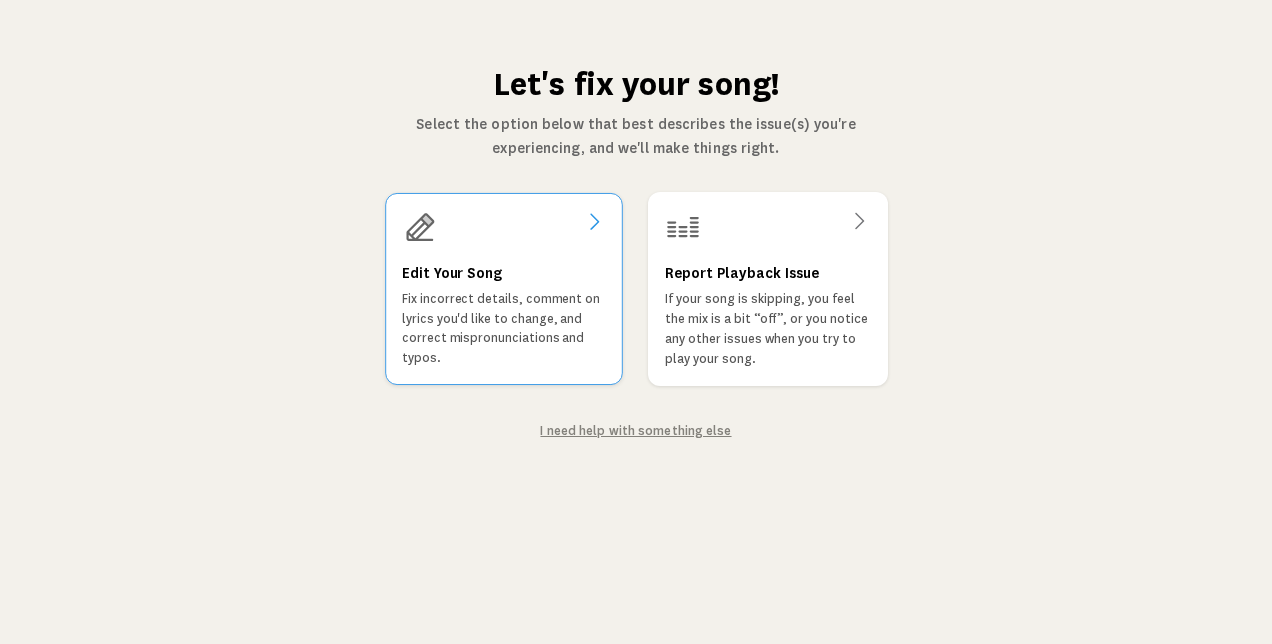 click on "Fix incorrect details, comment on lyrics you'd like to change, and correct mispronunciations and typos." at bounding box center [504, 328] 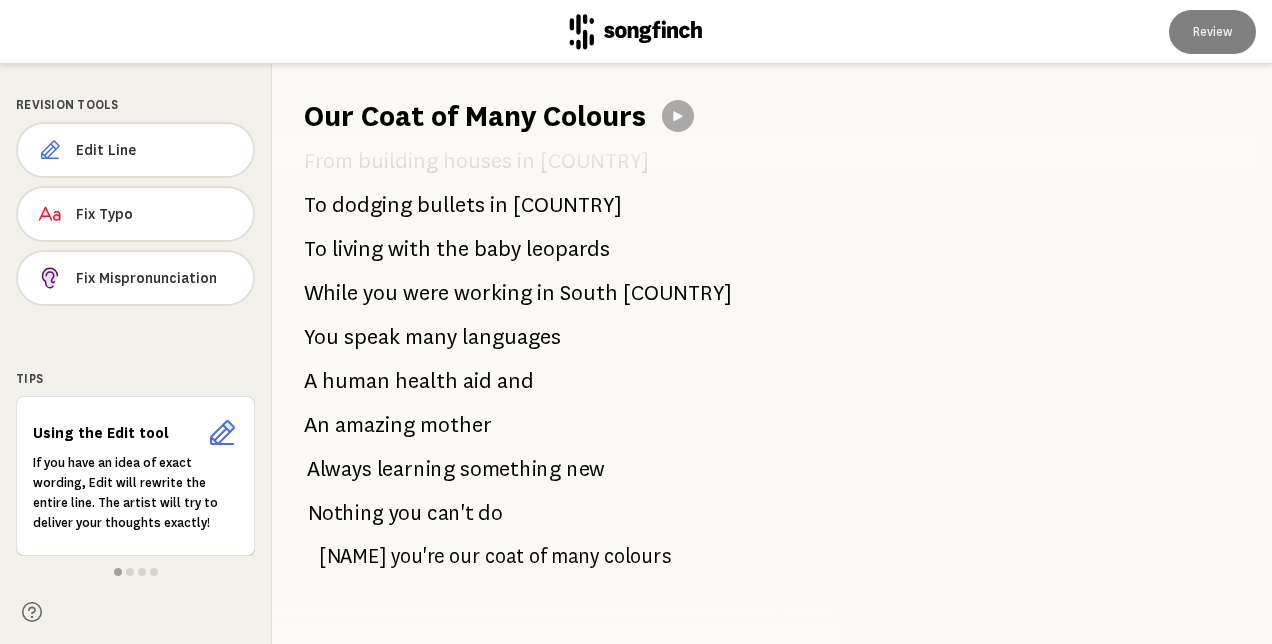 scroll, scrollTop: 2299, scrollLeft: 0, axis: vertical 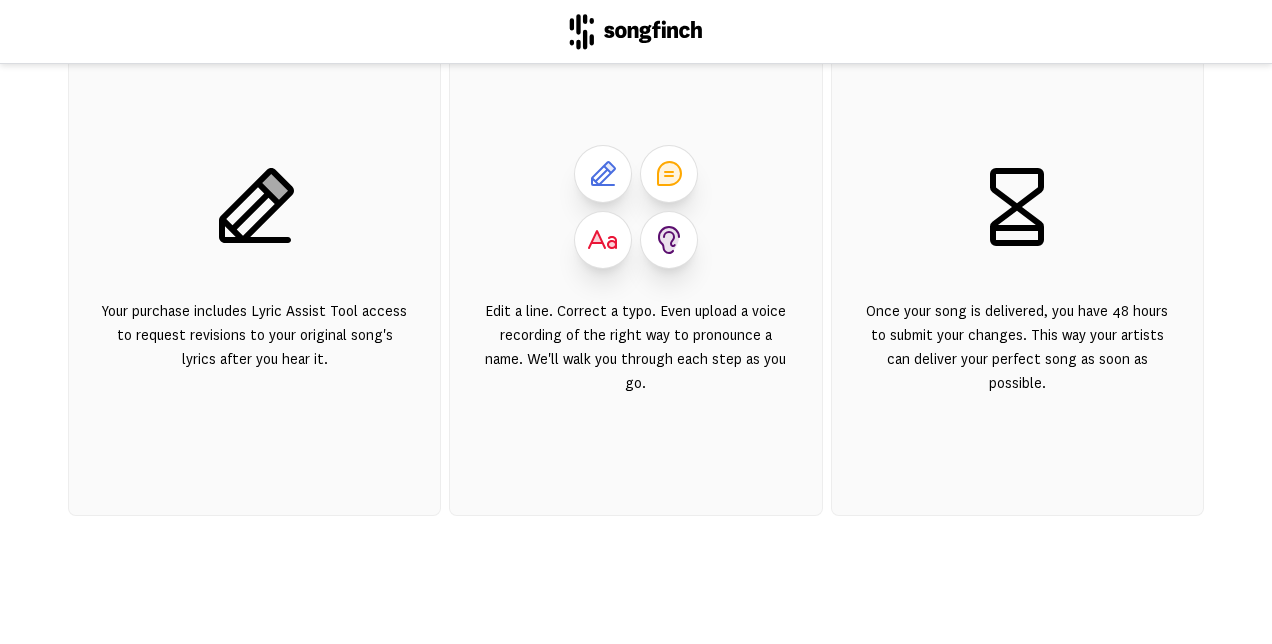 click on "Once your song is delivered, you have 48 hours to submit your changes. This way your artists can deliver your perfect song as soon as possible." at bounding box center (1017, 283) 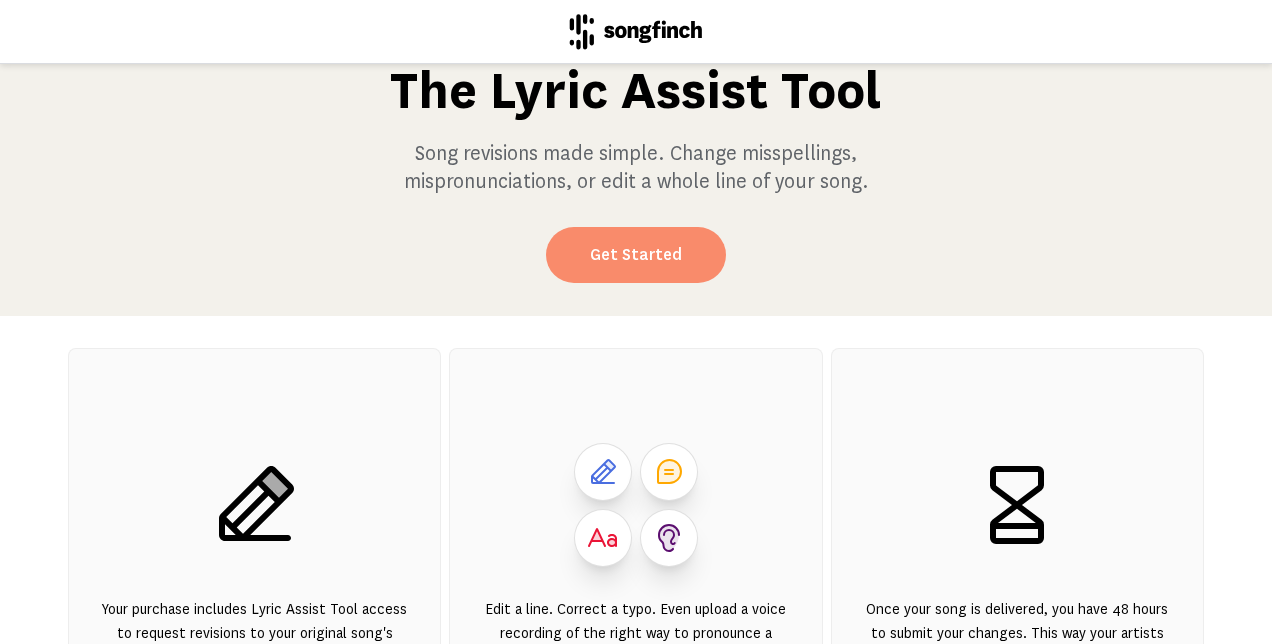 click on "Get Started" at bounding box center [636, 255] 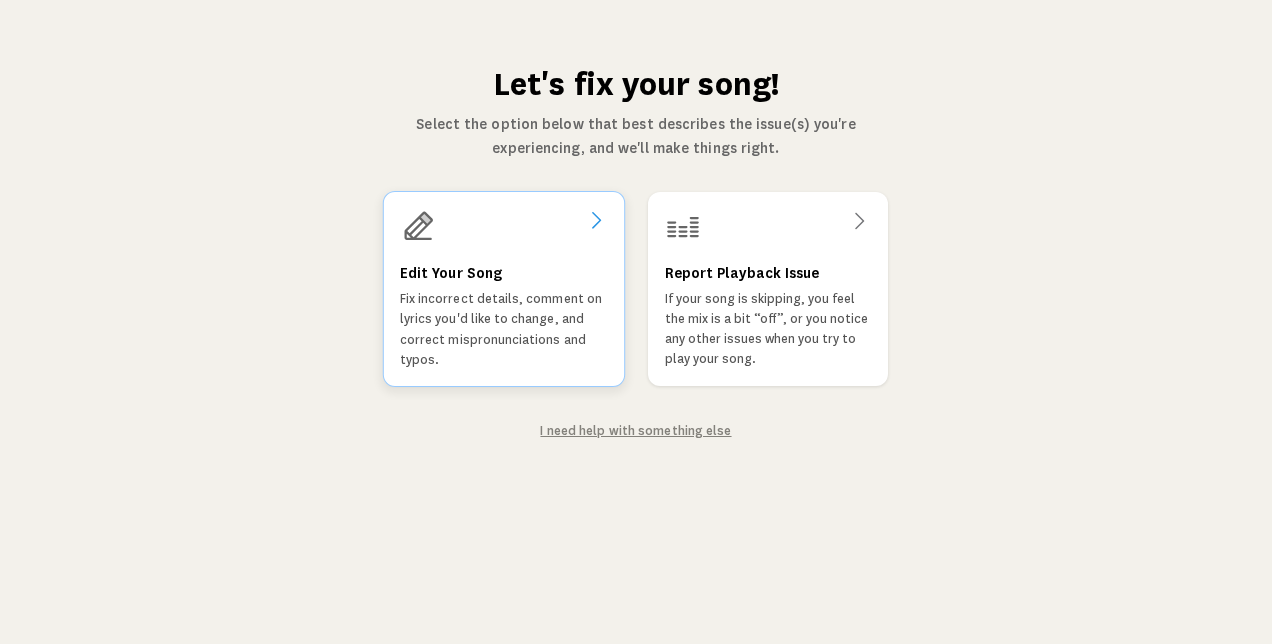click 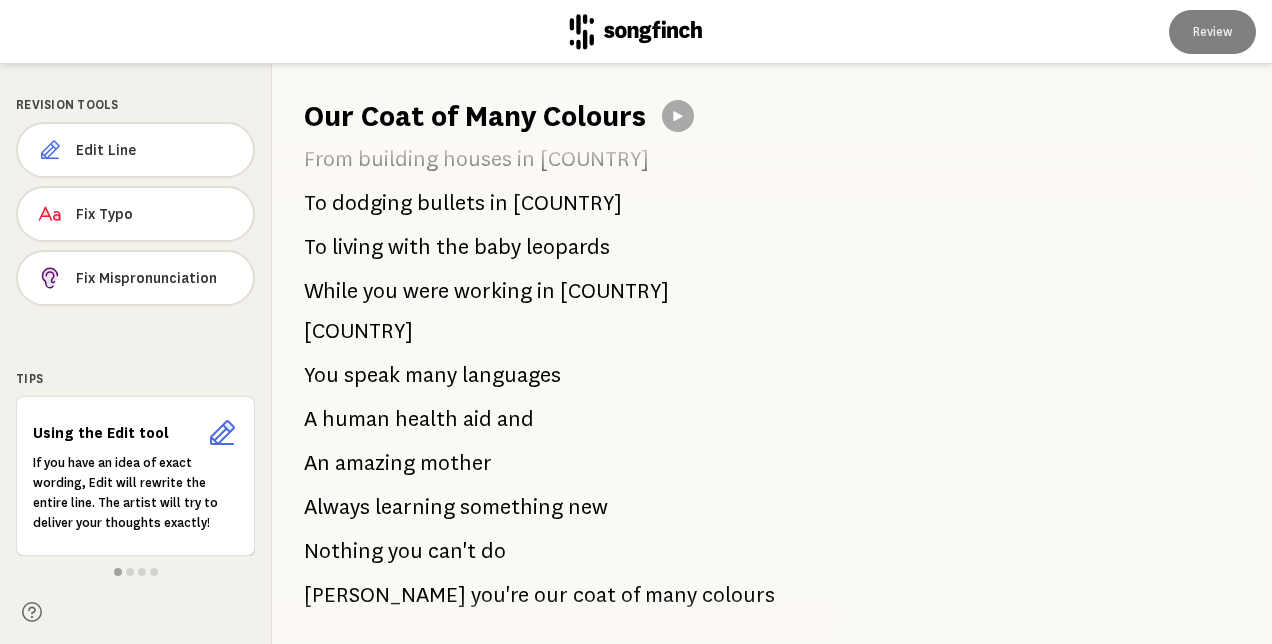scroll, scrollTop: 480, scrollLeft: 0, axis: vertical 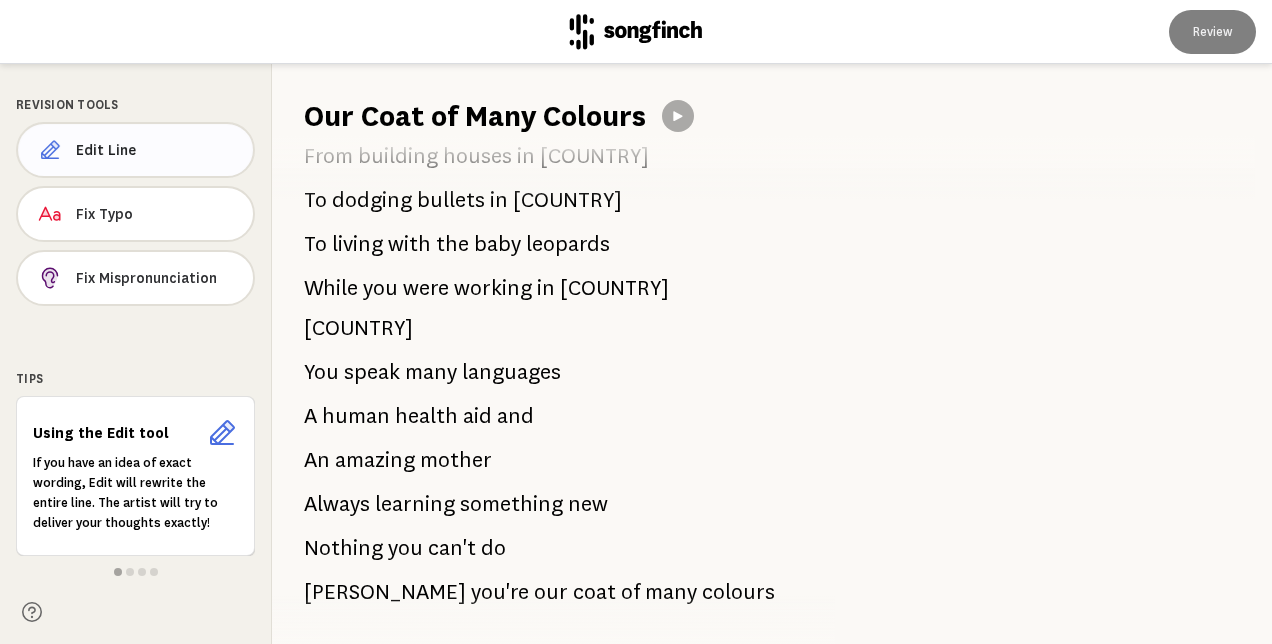 click on "Edit Line" at bounding box center [156, 150] 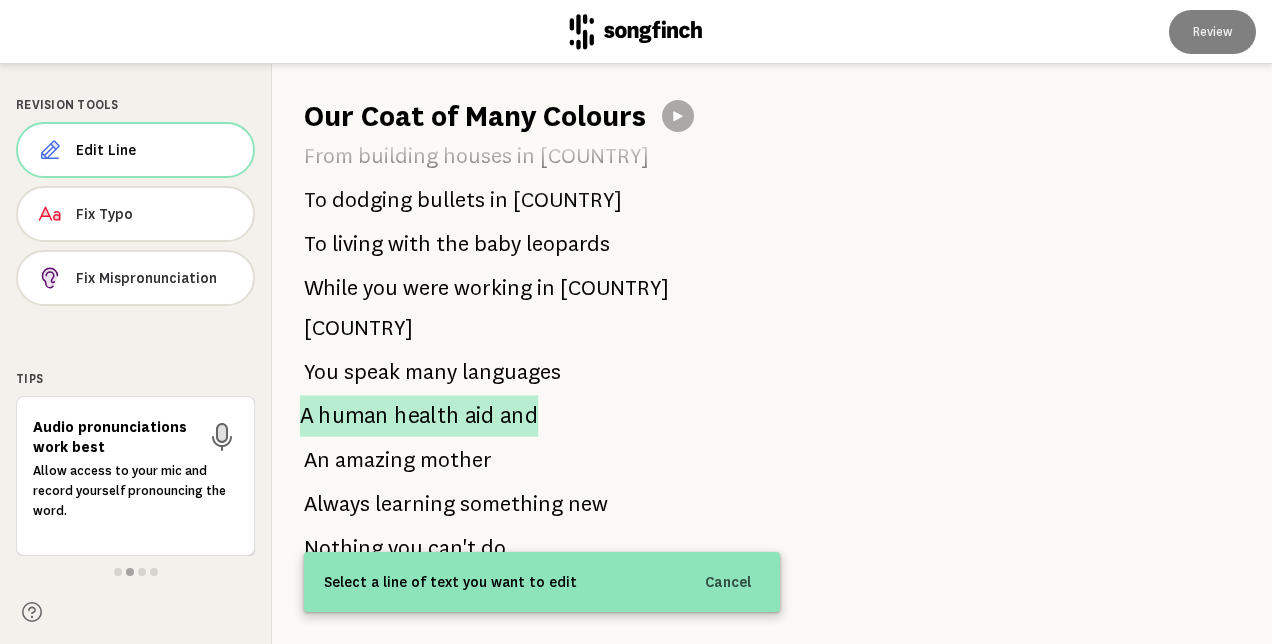 click on "My   childhood   was   magic   Cause   my   mom   was   Indiana   Jones   Full   of   adventure,   full   of   passion   And   you   made   sure   I   never   felt   alone   From   a   quest   out   to   the   desert   and   back   To   supporting   each   step   in   my   life   You   were   the   mom   everyone   wished   they   had   I   felt   so   lucky   to   call   you   mine   From   building   houses   in   Indonesia   To   dodging   bullets   in   Iraq   To   living   with   the   baby   leopards   While   you   were   working   in   South   Soudan   You   speak   many   languages   A   human   health   aid   and   An   amazing   mother   Always   learning   something   new   Nothing   you   can't   do   Sziszi,   you're   our   coat   of   many   colours   You've   loved   us   unconditionally   Didn't   live   without   sacrifice   You've   lived   in   many   different   countries   Took   the   long   way   round   so   many   times   Yeah,   you   never   took   the   easy   way   out   Or" at bounding box center [542, 390] 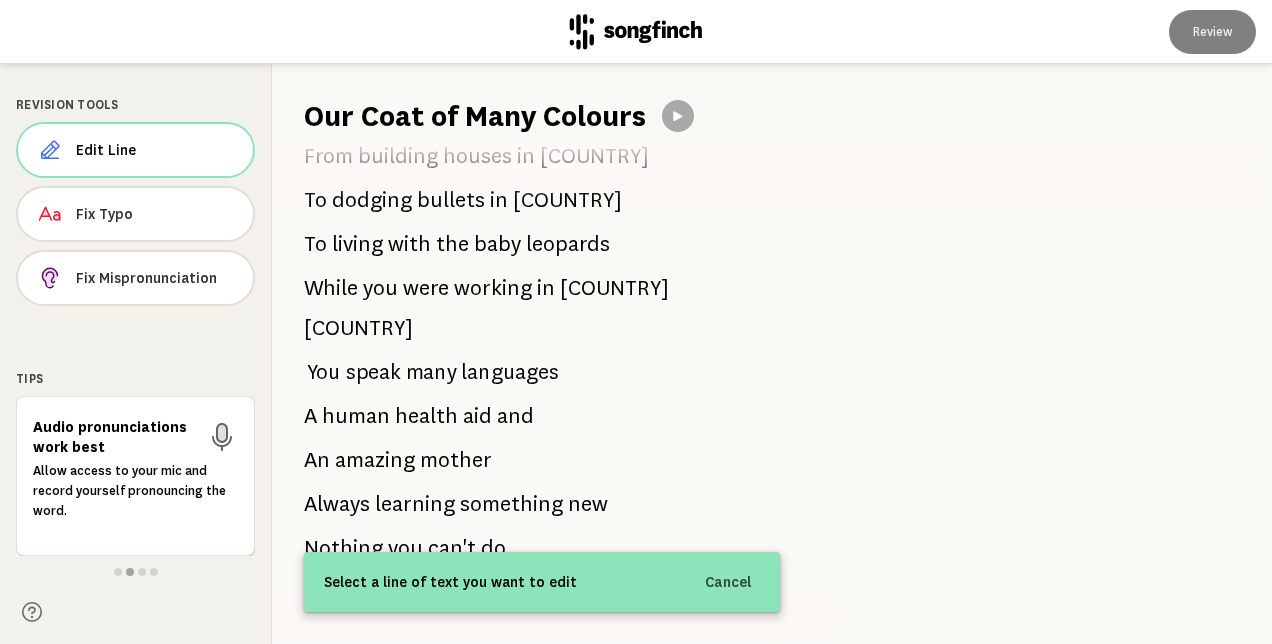 drag, startPoint x: 302, startPoint y: 326, endPoint x: 543, endPoint y: 381, distance: 247.19627 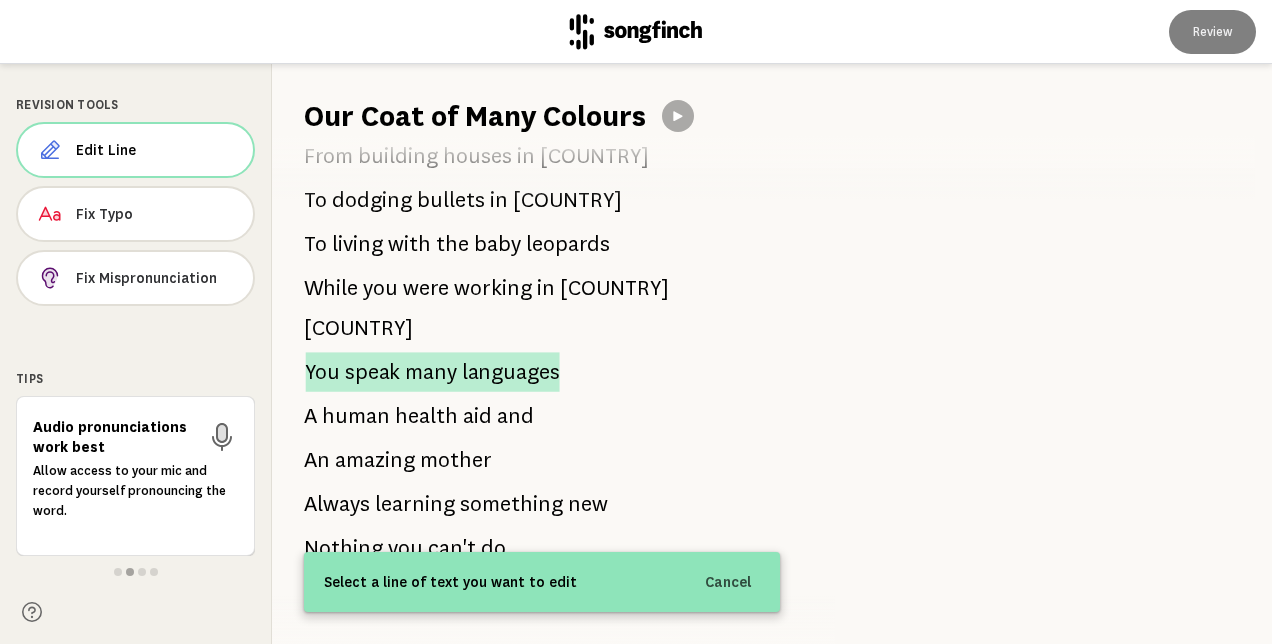 click on "languages" at bounding box center [511, 372] 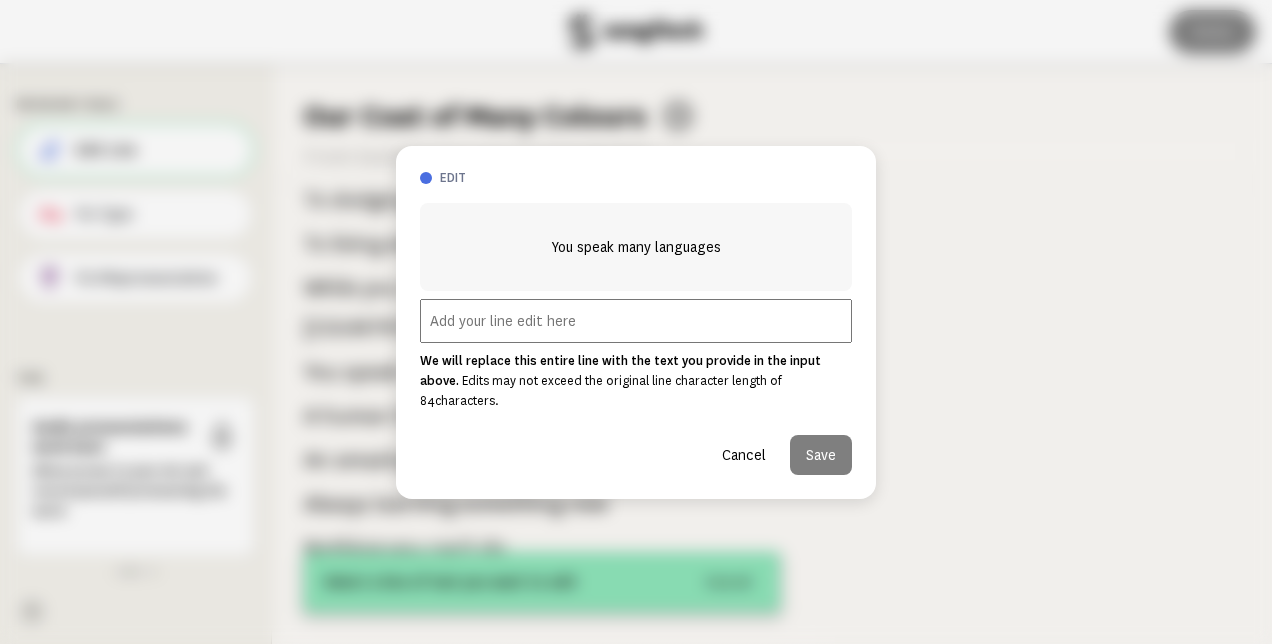 click on "Cancel" at bounding box center [744, 455] 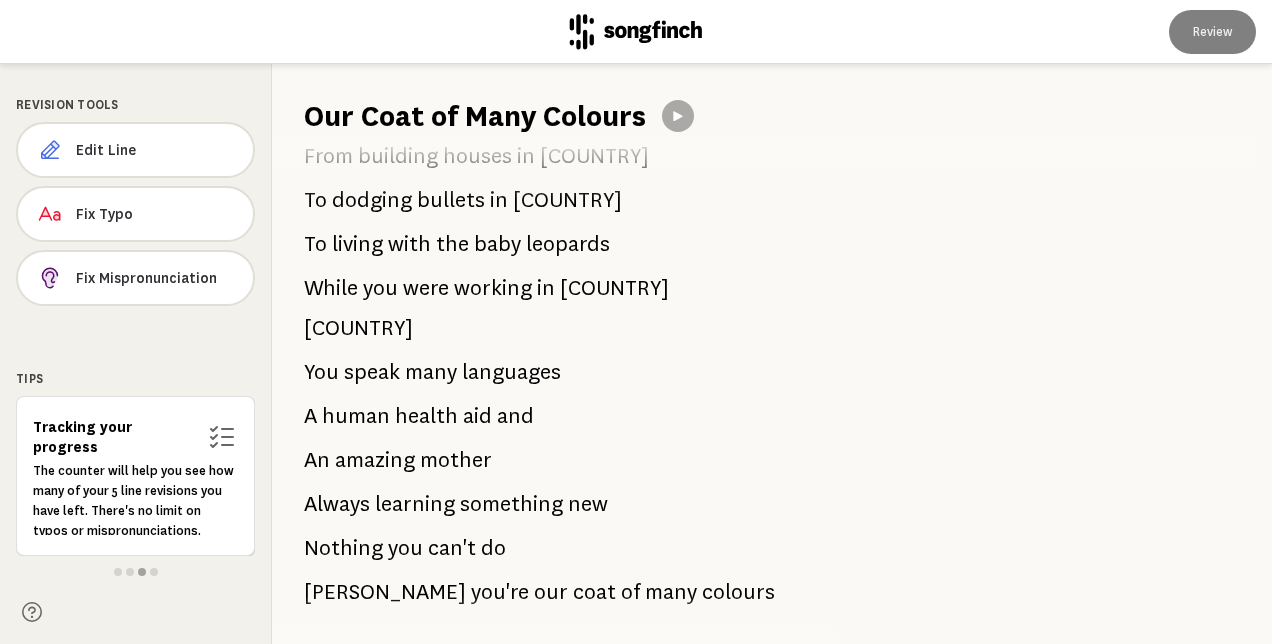 drag, startPoint x: 306, startPoint y: 332, endPoint x: 445, endPoint y: 364, distance: 142.6359 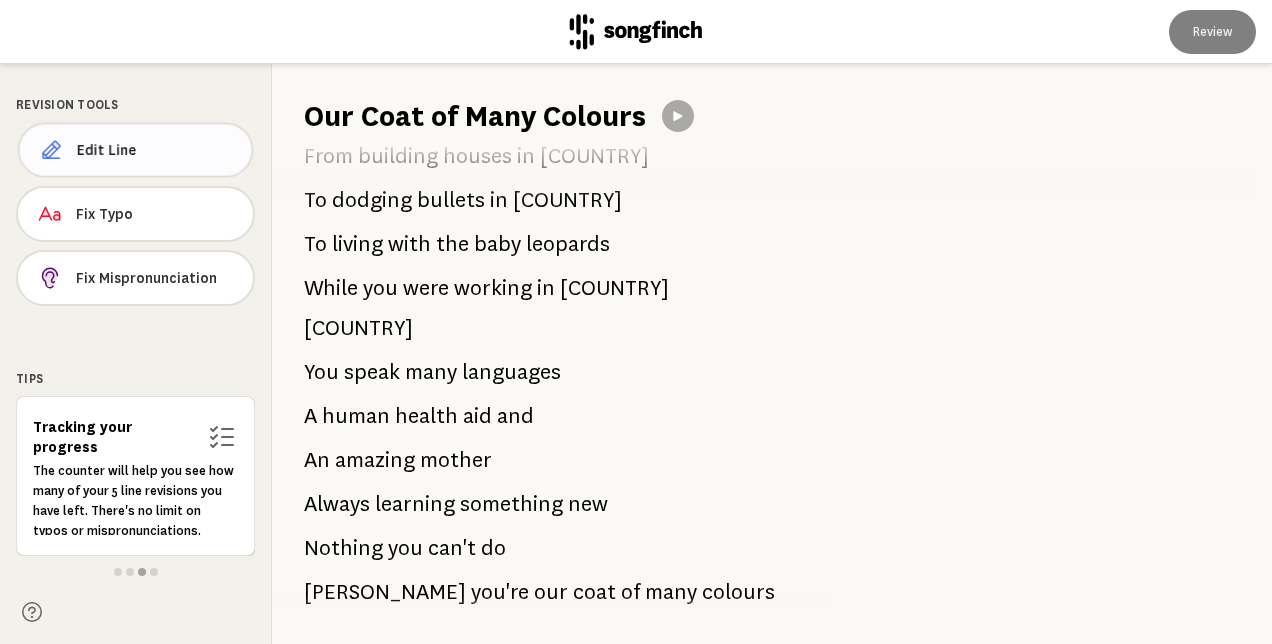 click on "Edit Line" at bounding box center [136, 149] 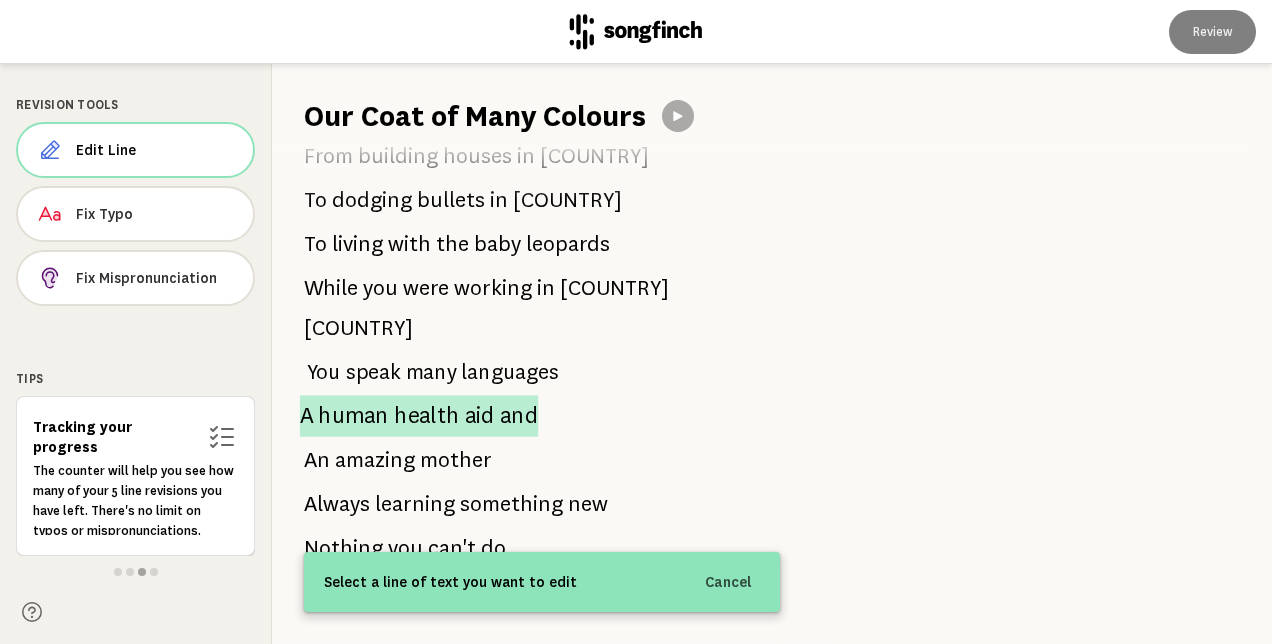 drag, startPoint x: 308, startPoint y: 326, endPoint x: 515, endPoint y: 382, distance: 214.44113 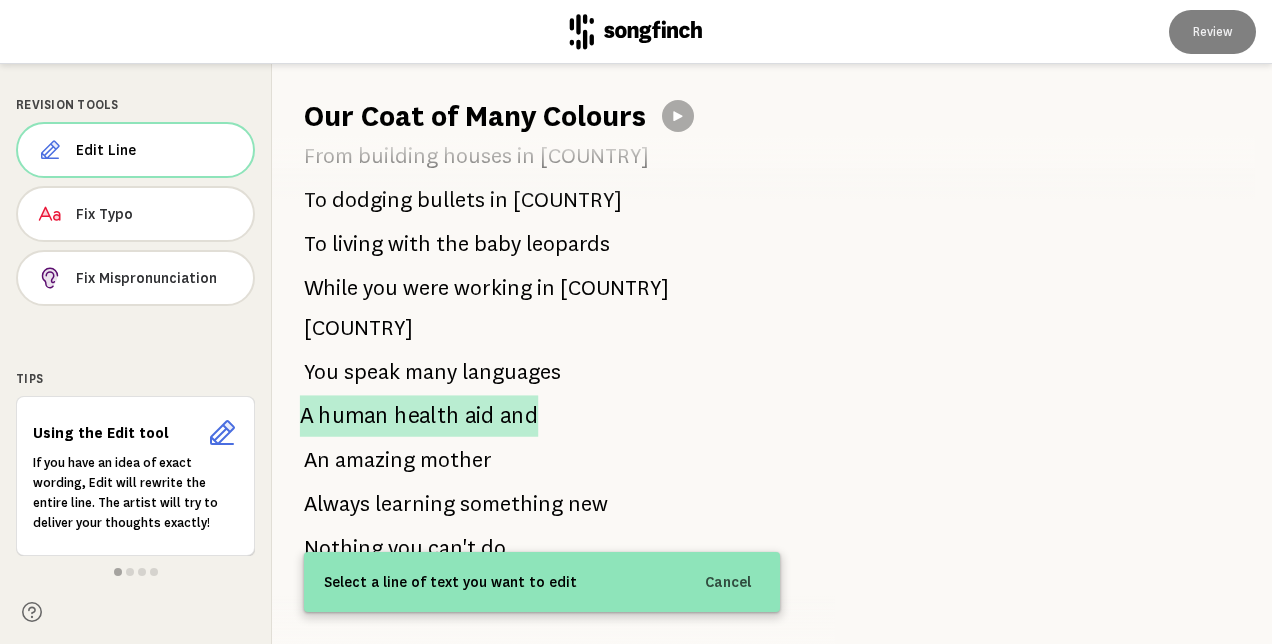 click on "health" at bounding box center [426, 416] 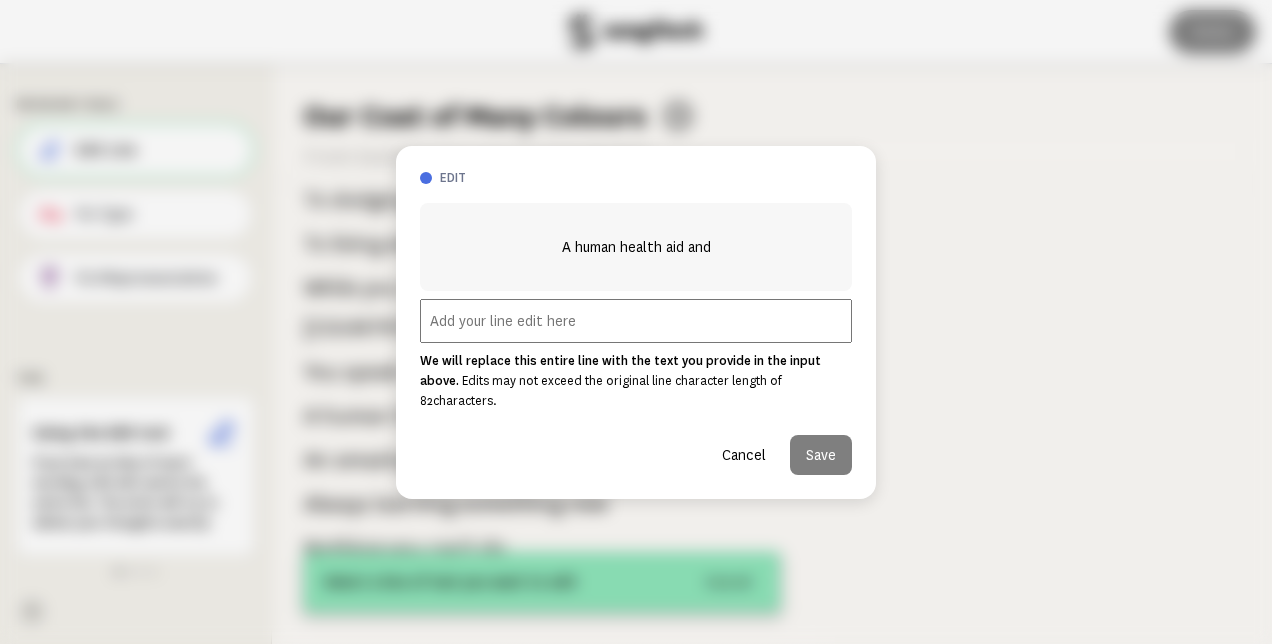 click on "Cancel" at bounding box center (744, 455) 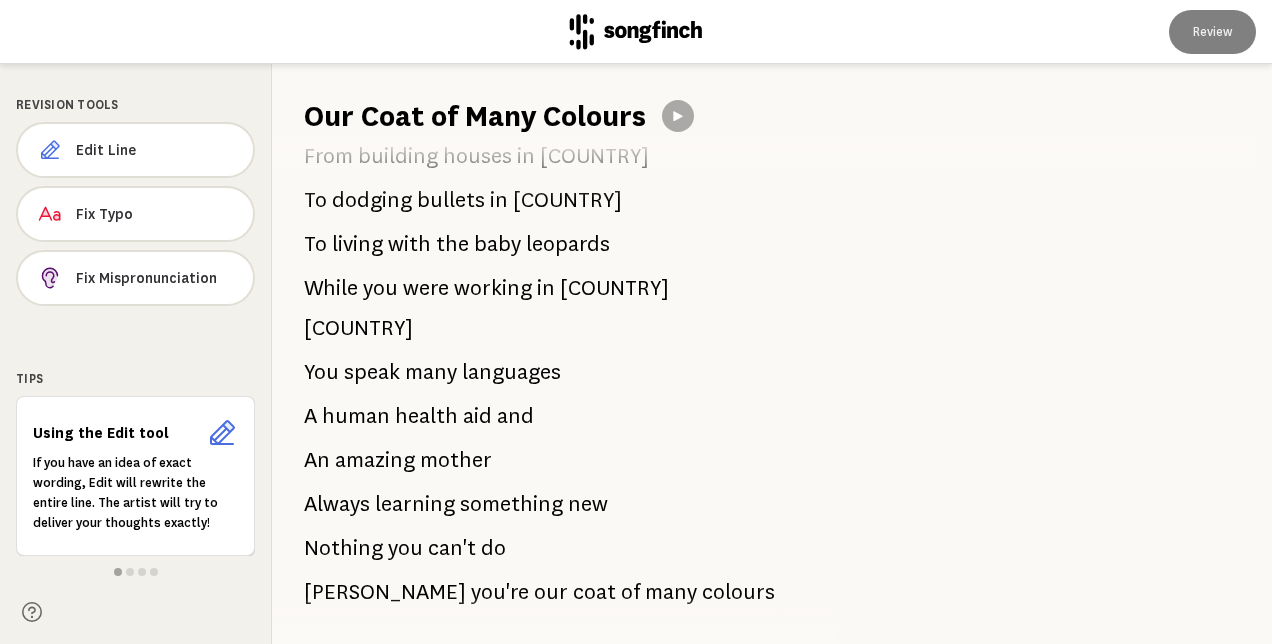 click on "many" at bounding box center [431, 372] 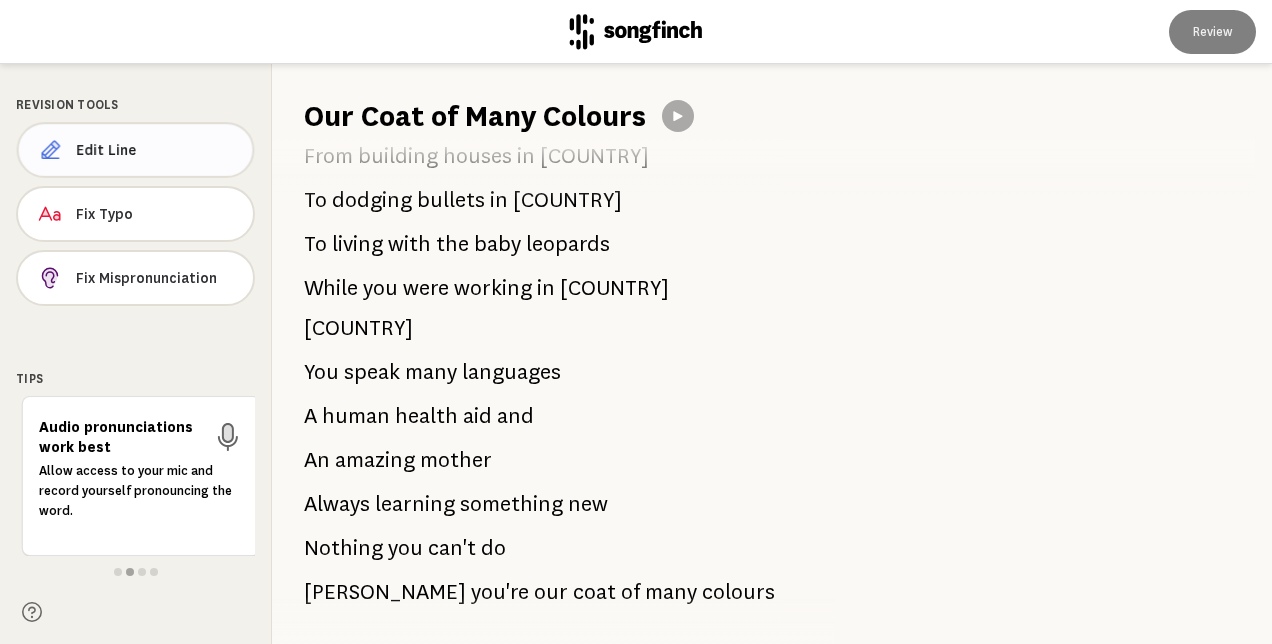 click on "Edit Line" at bounding box center [156, 150] 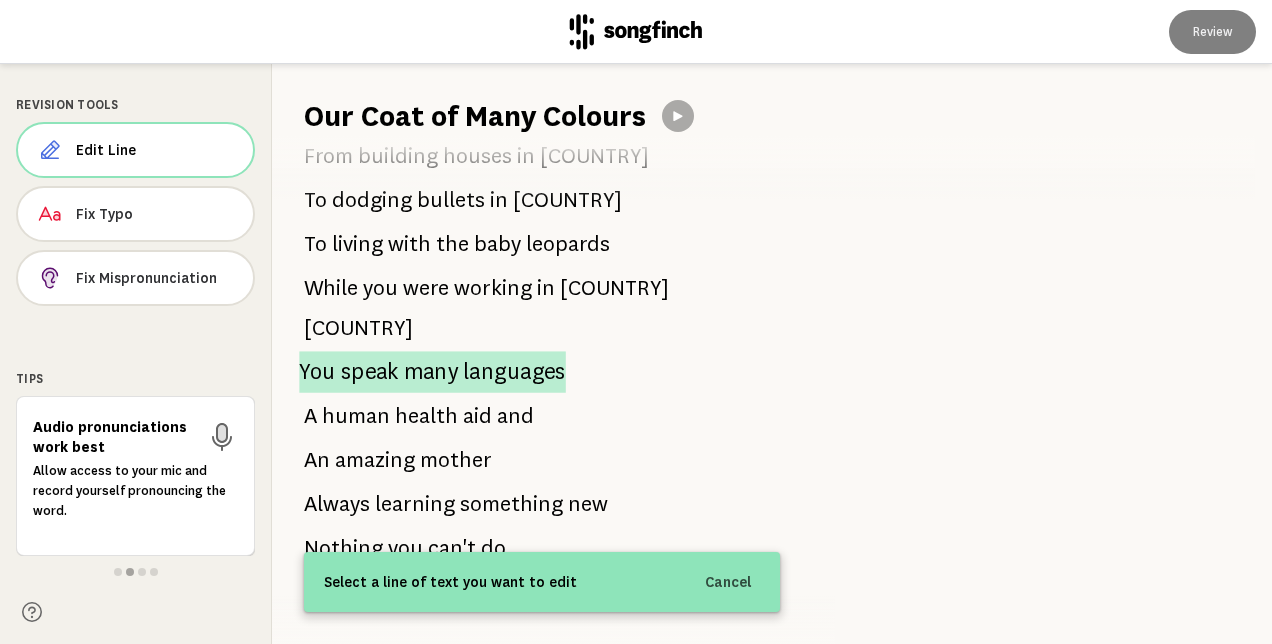 click on "many" at bounding box center (431, 371) 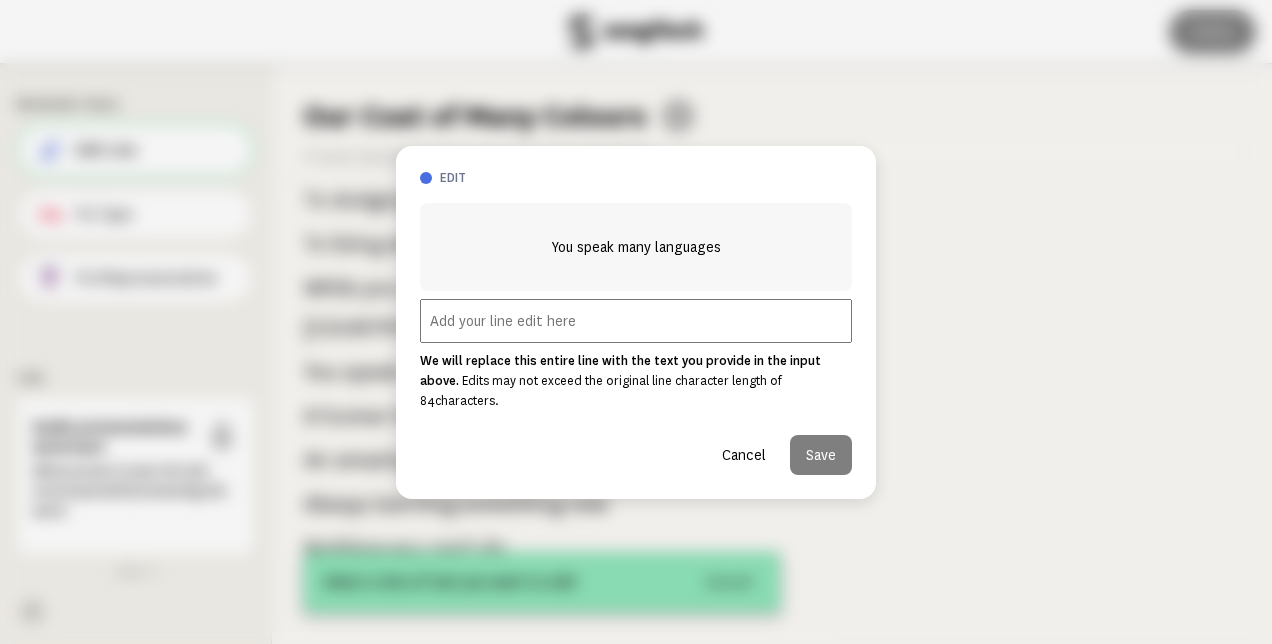 click at bounding box center [636, 321] 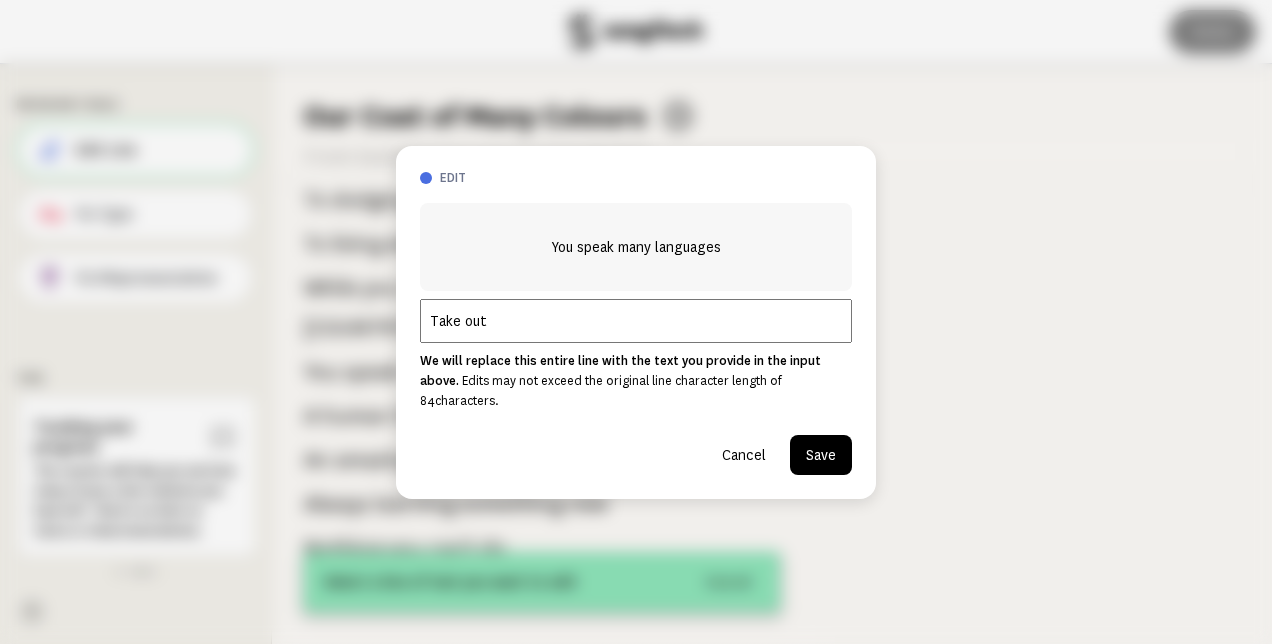 type on "Take out" 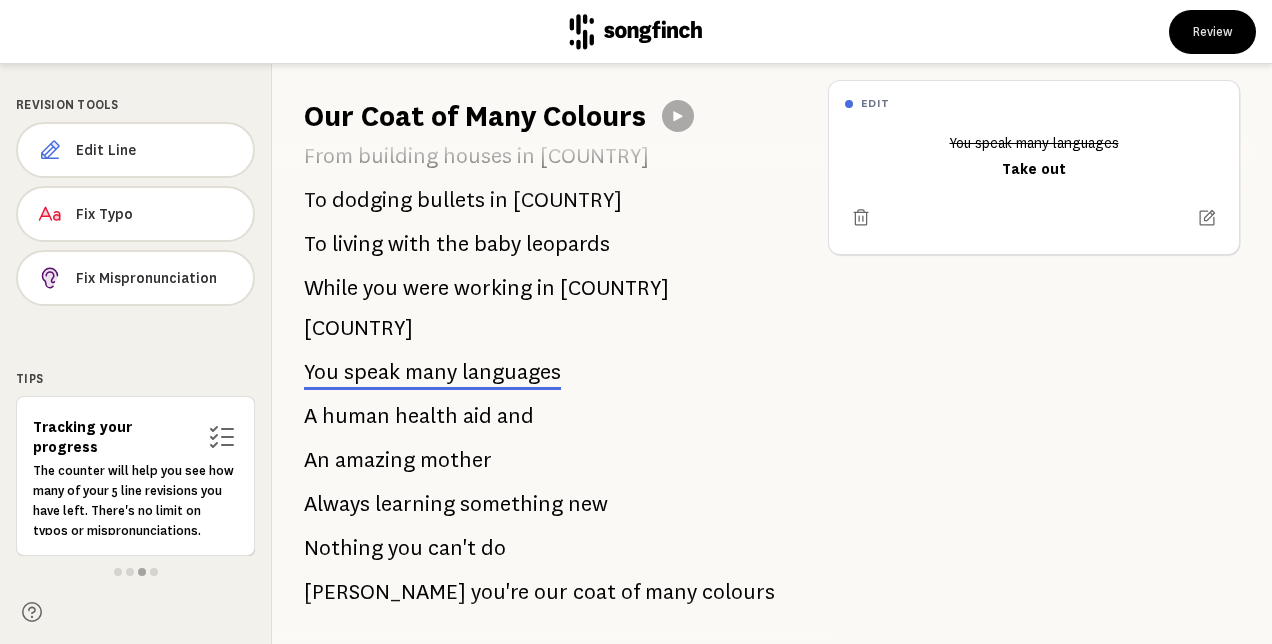 click on "aid" at bounding box center (477, 416) 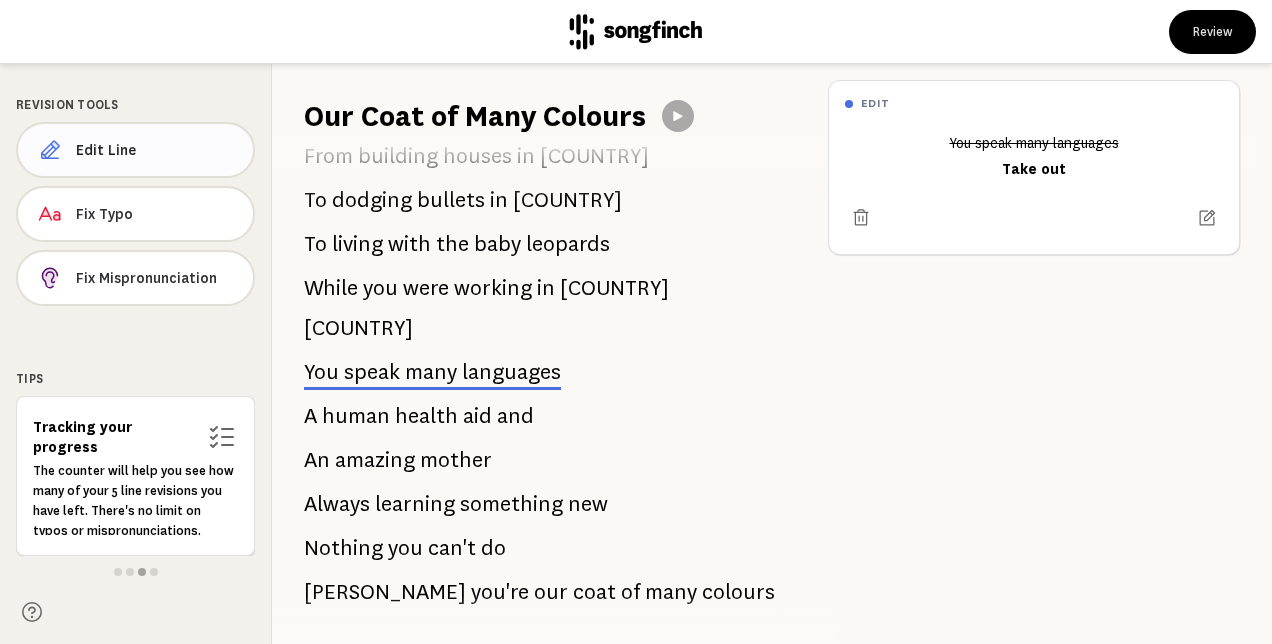 click on "Edit Line" at bounding box center [156, 150] 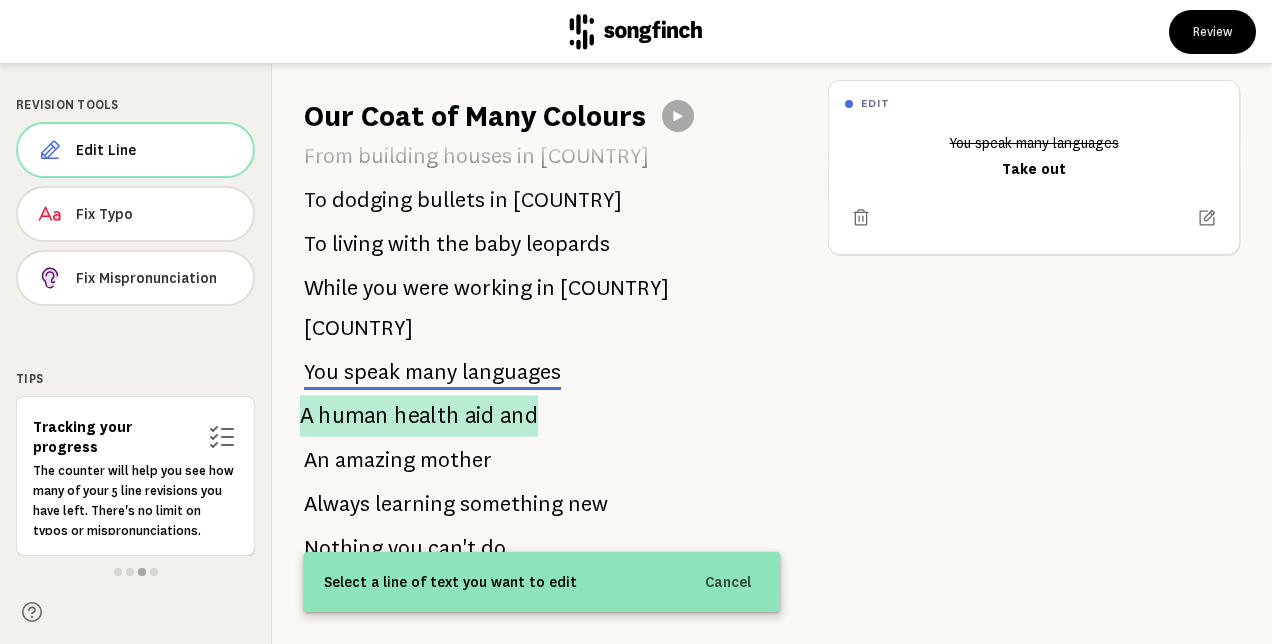 click on "health" at bounding box center (426, 416) 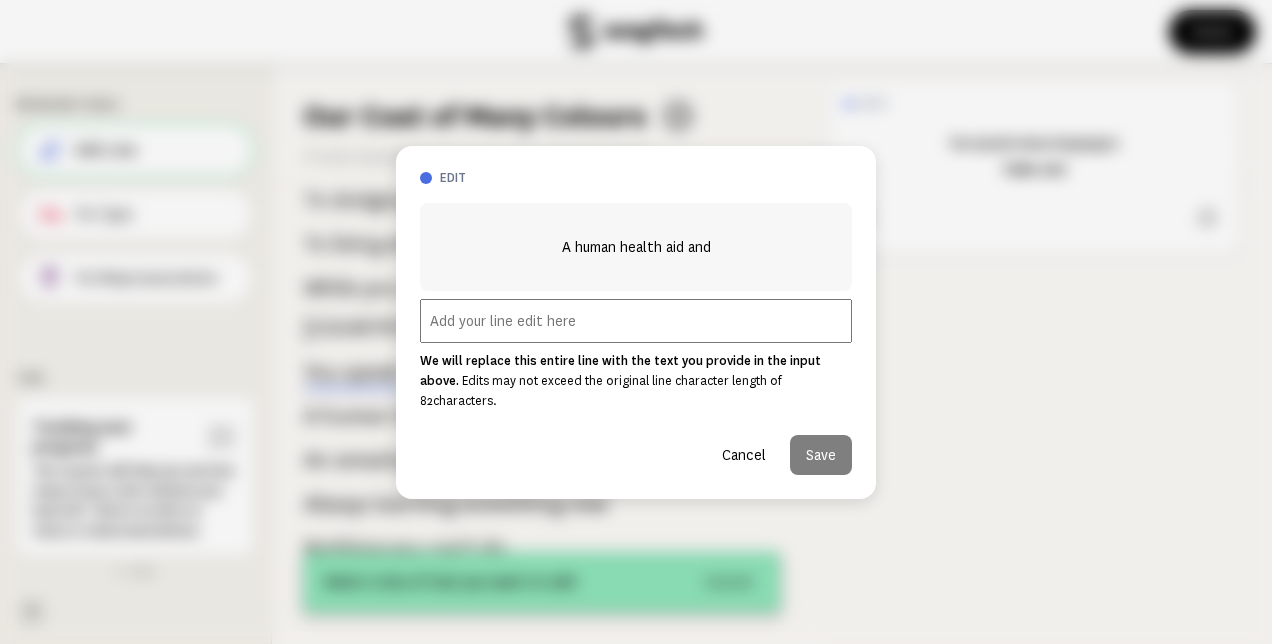 click at bounding box center [636, 321] 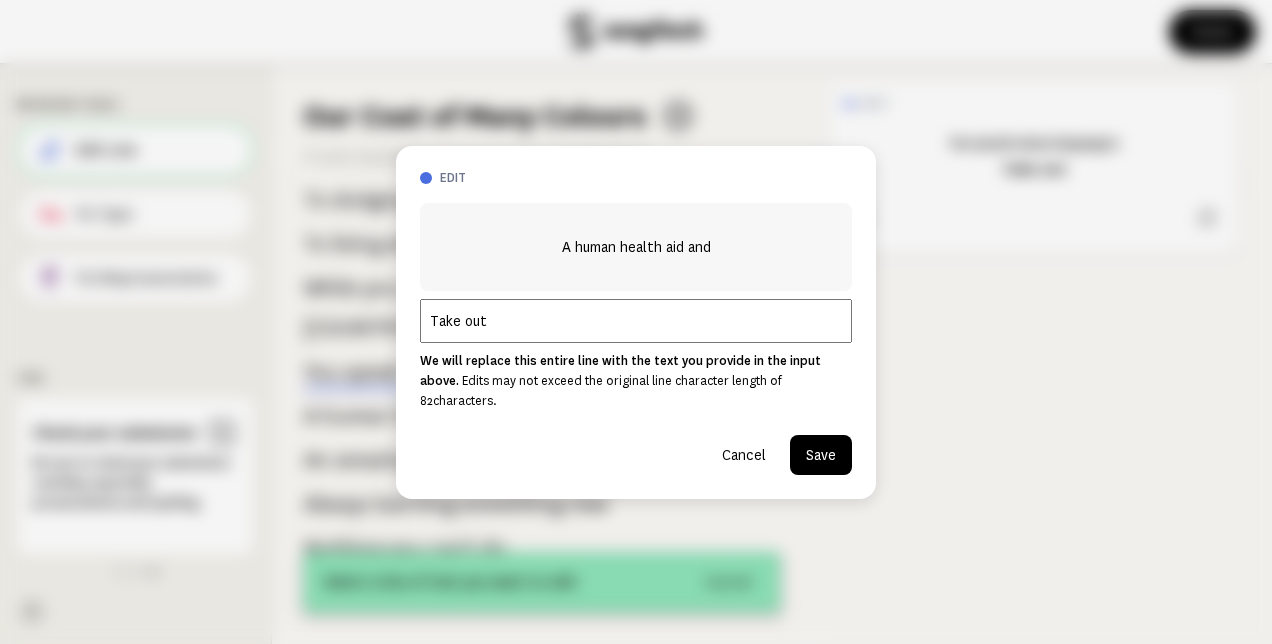 type on "Take out" 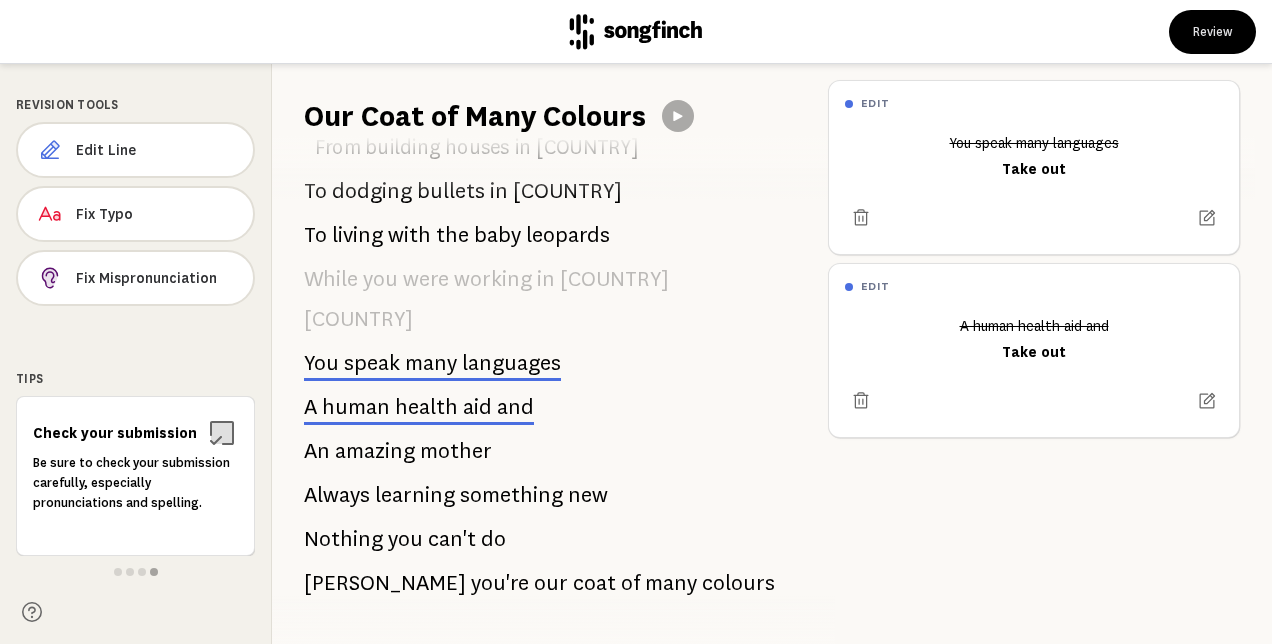 scroll, scrollTop: 480, scrollLeft: 0, axis: vertical 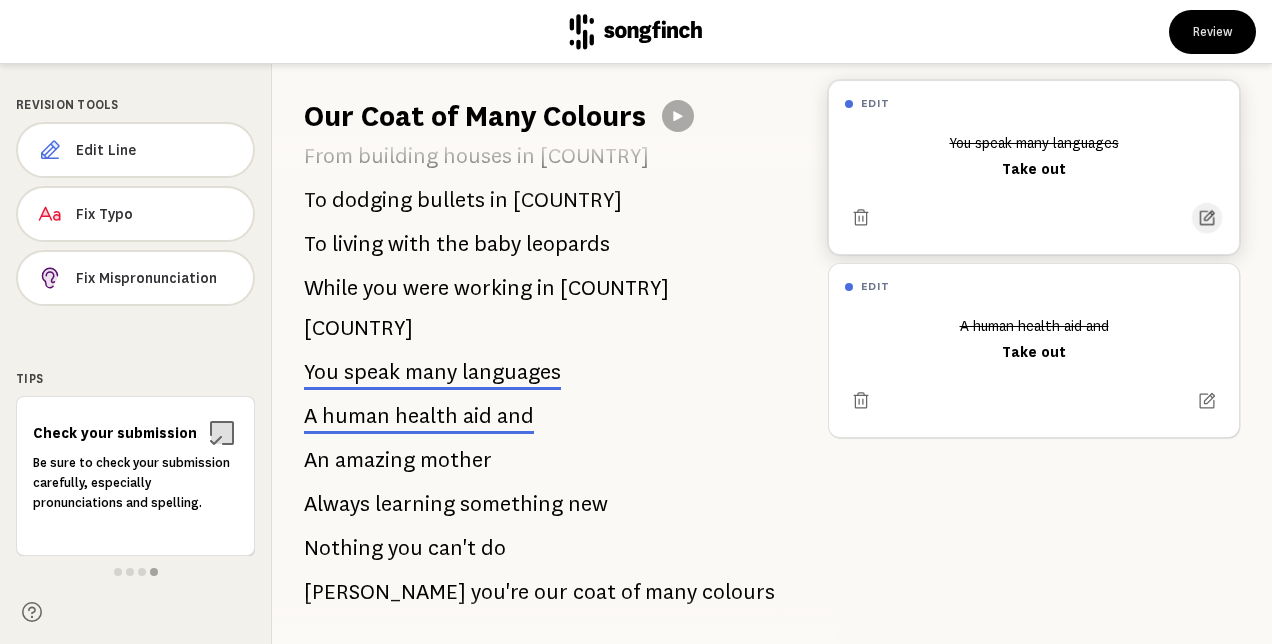 click 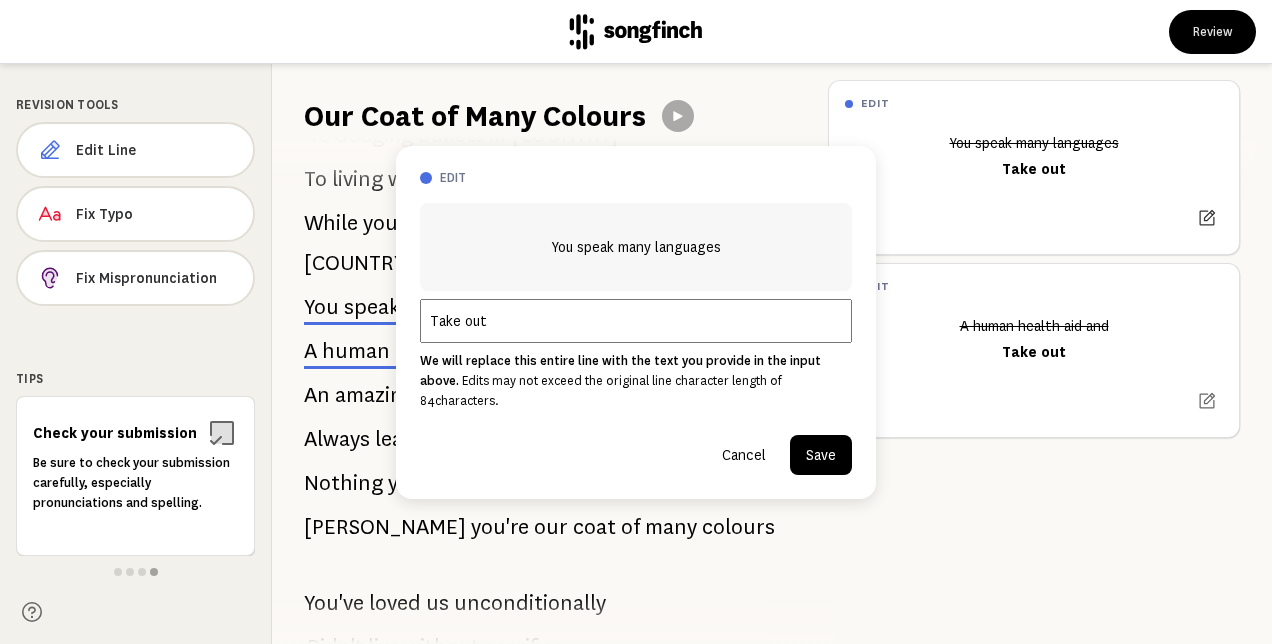 scroll, scrollTop: 606, scrollLeft: 0, axis: vertical 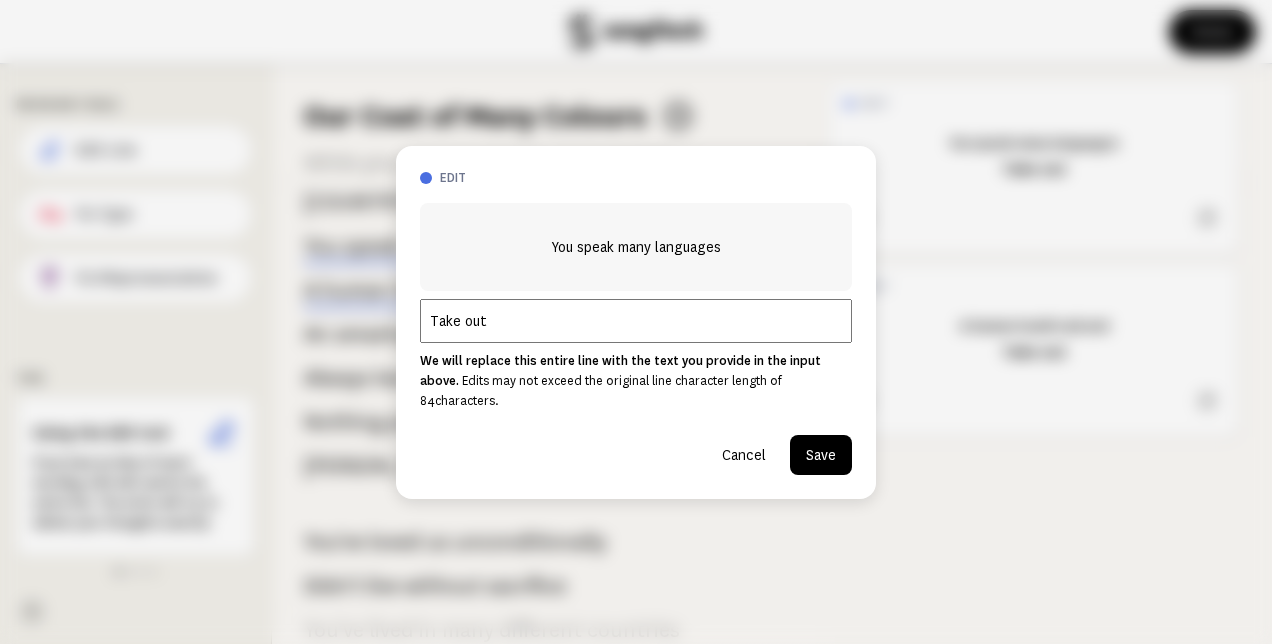 click on "Save" at bounding box center (821, 455) 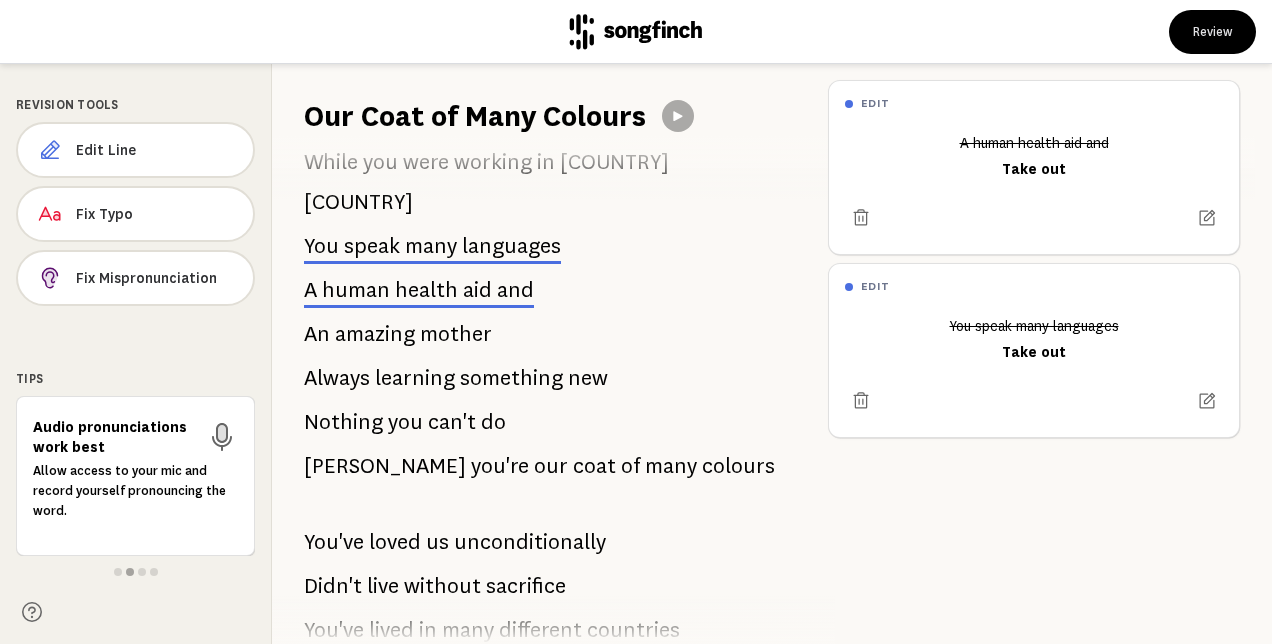 click on "edit A human health aid and Take out edit You speak many languages Take out" at bounding box center [1042, 354] 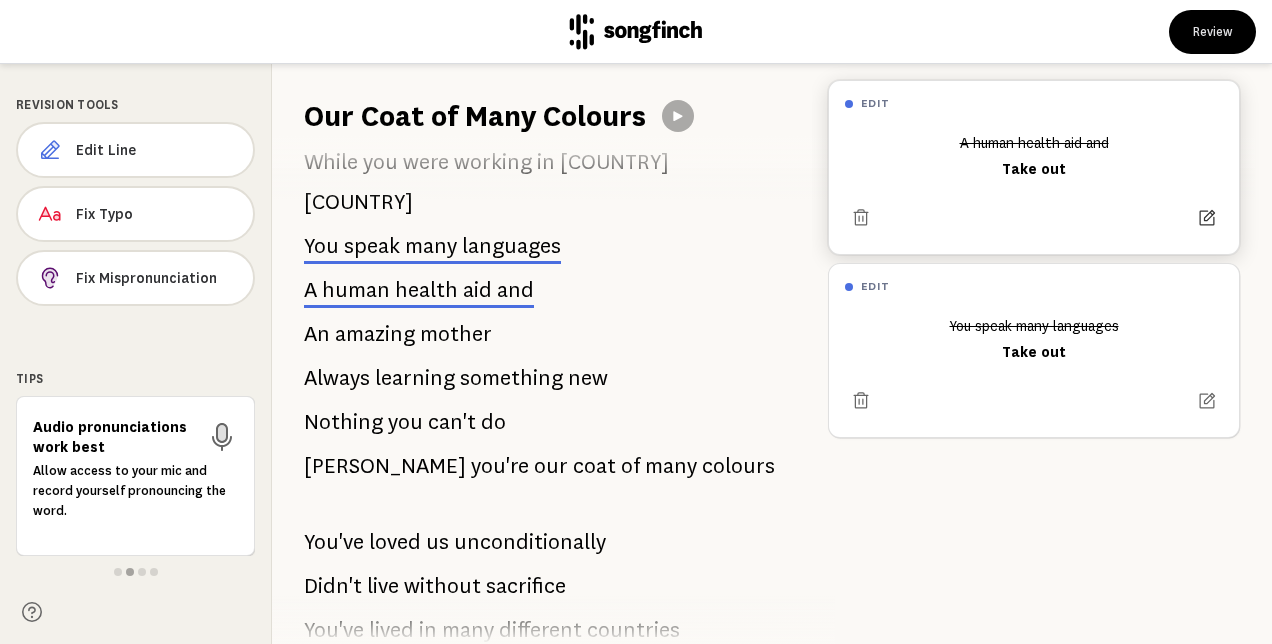 click 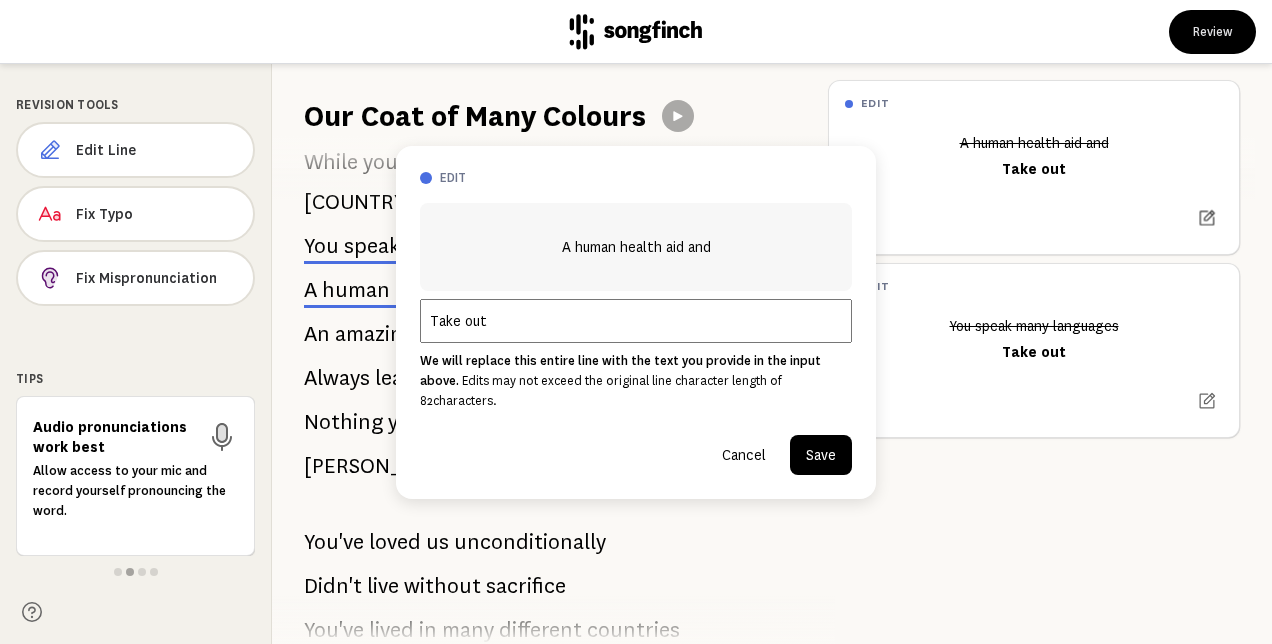 scroll, scrollTop: 650, scrollLeft: 0, axis: vertical 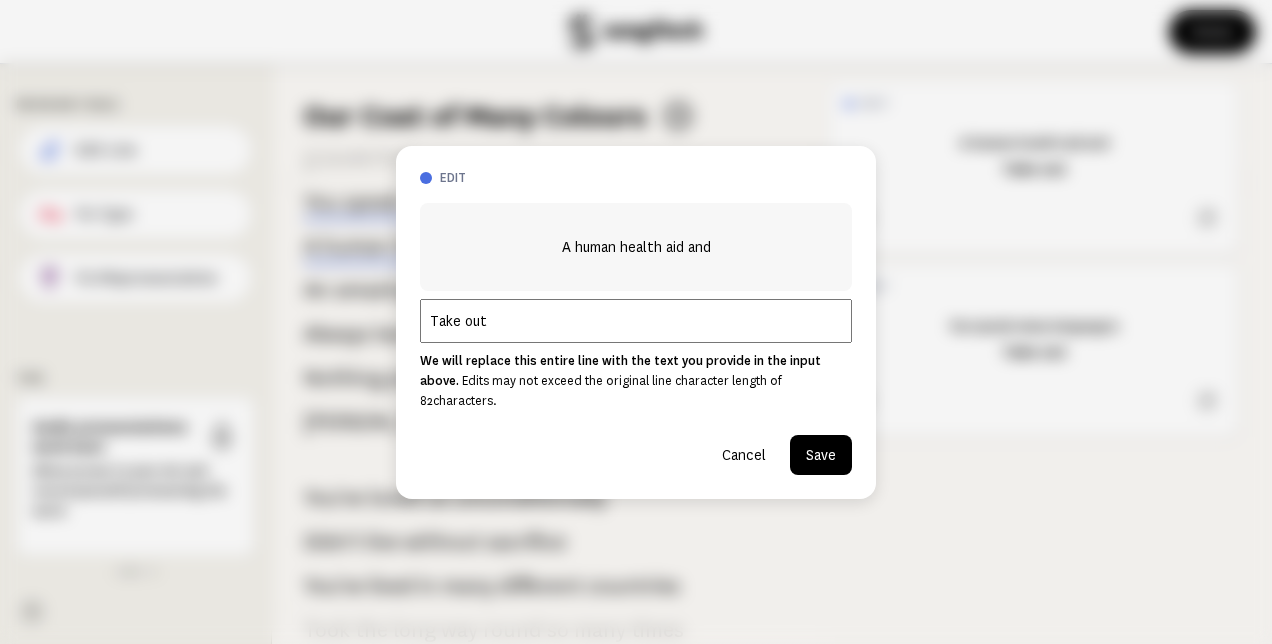 click on "Take out" at bounding box center [636, 321] 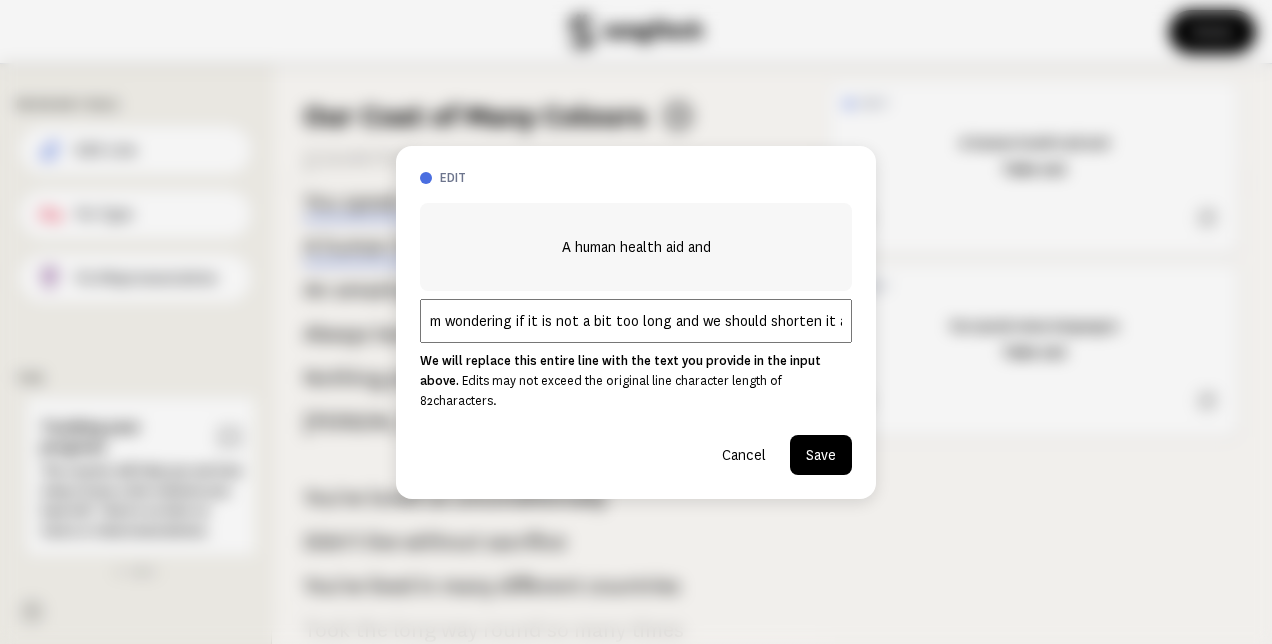 scroll, scrollTop: 0, scrollLeft: 0, axis: both 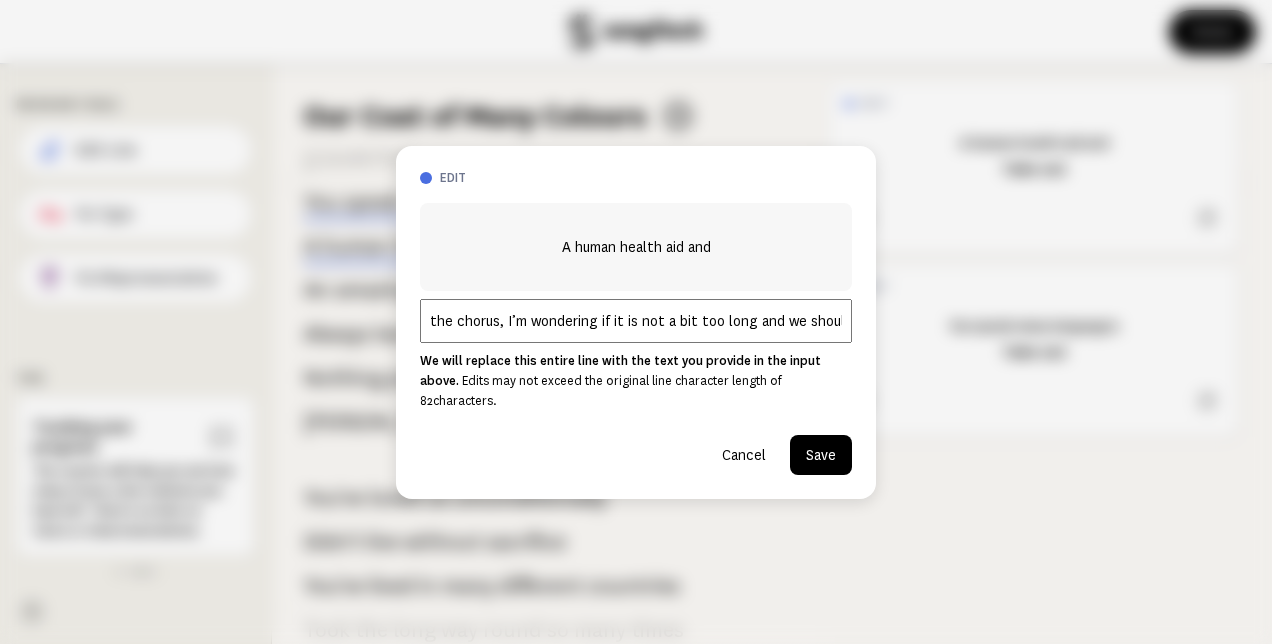 click on "the chorus, I’m wondering if it is not a bit too long and we should shorten it a b" at bounding box center (636, 321) 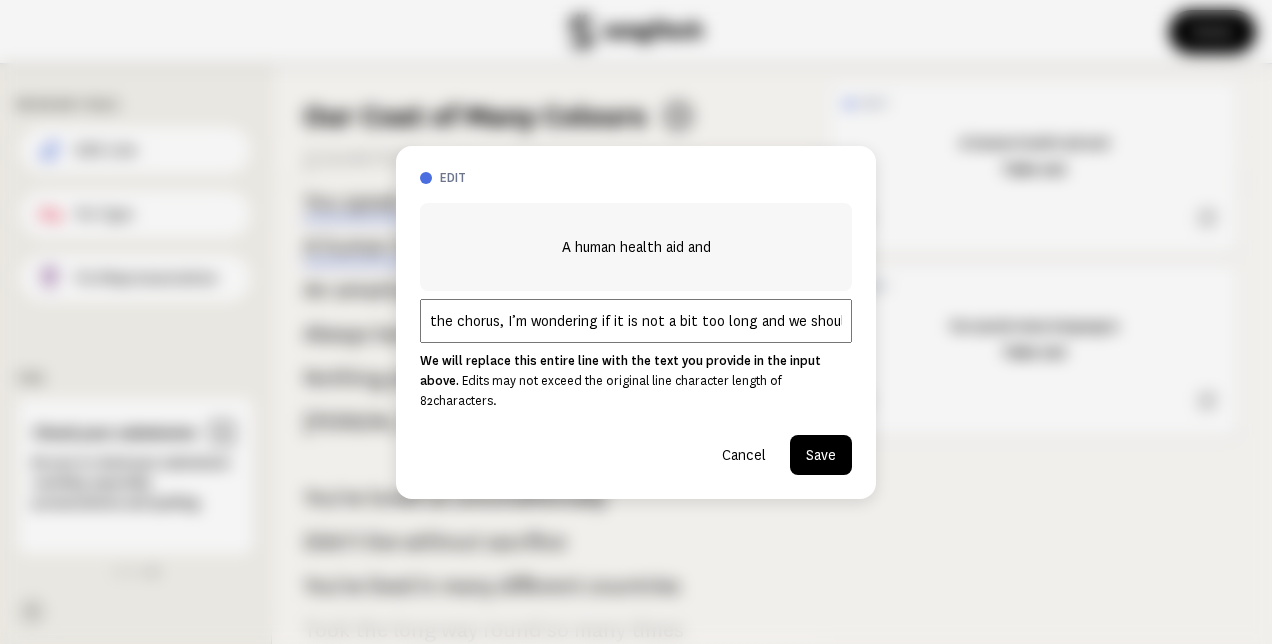 drag, startPoint x: 501, startPoint y: 328, endPoint x: 396, endPoint y: 320, distance: 105.30432 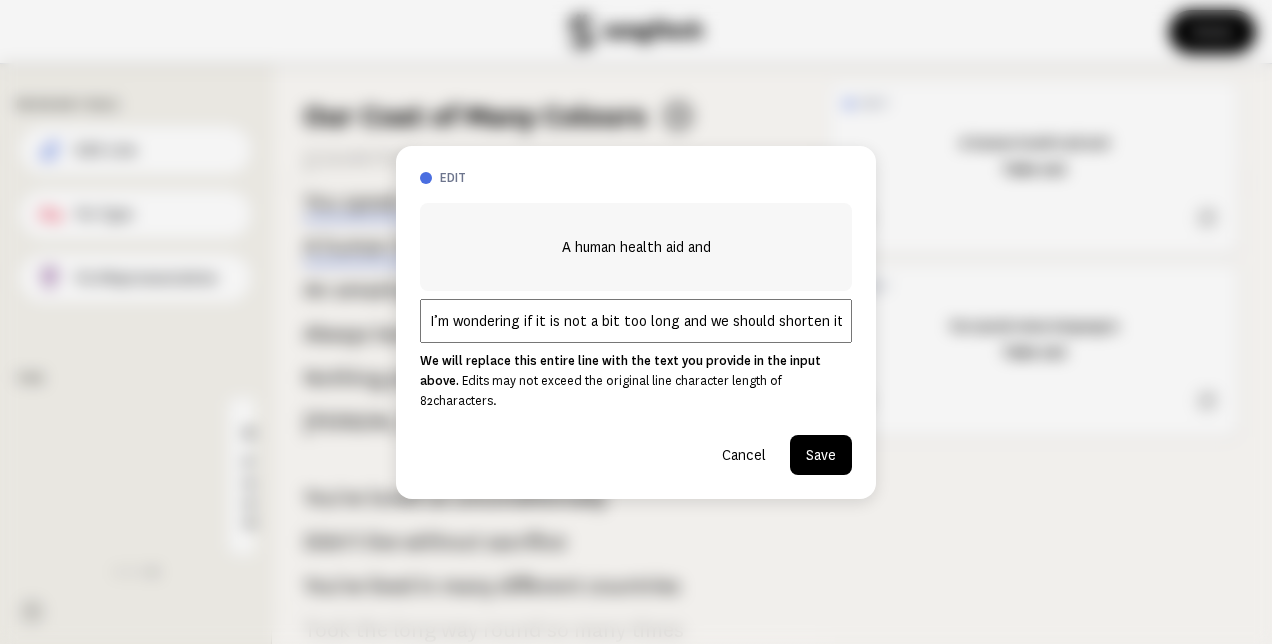 click on "I’m wondering if it is not a bit too long and we should shorten it a b" at bounding box center (636, 321) 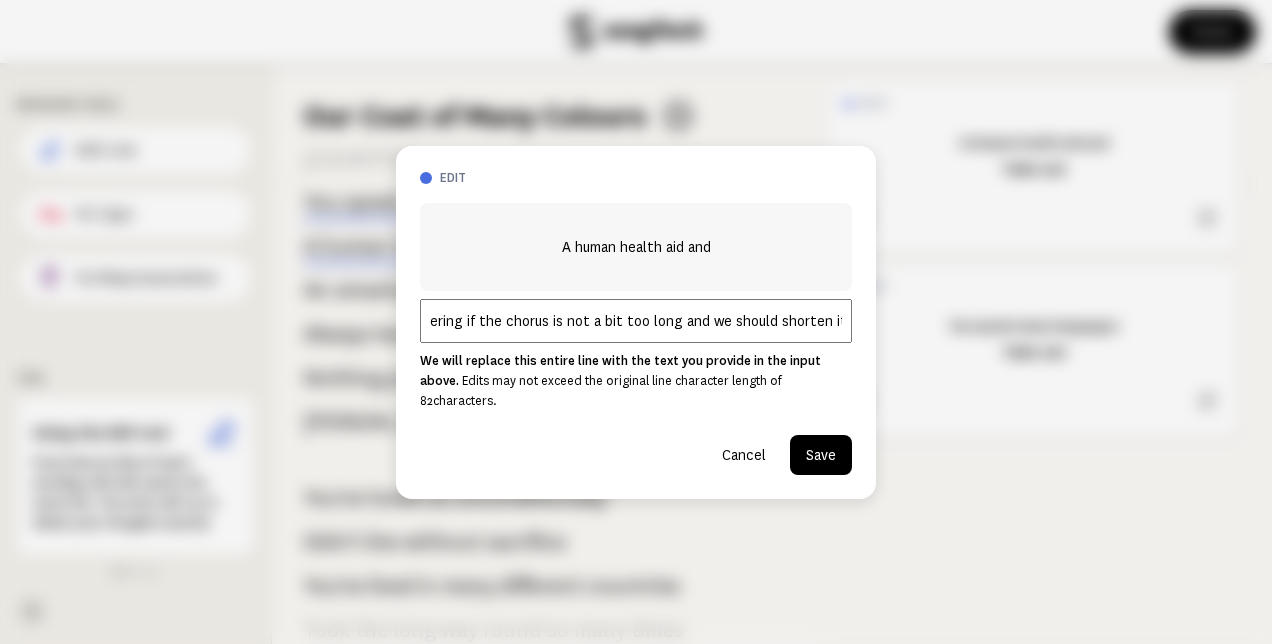 scroll, scrollTop: 0, scrollLeft: 70, axis: horizontal 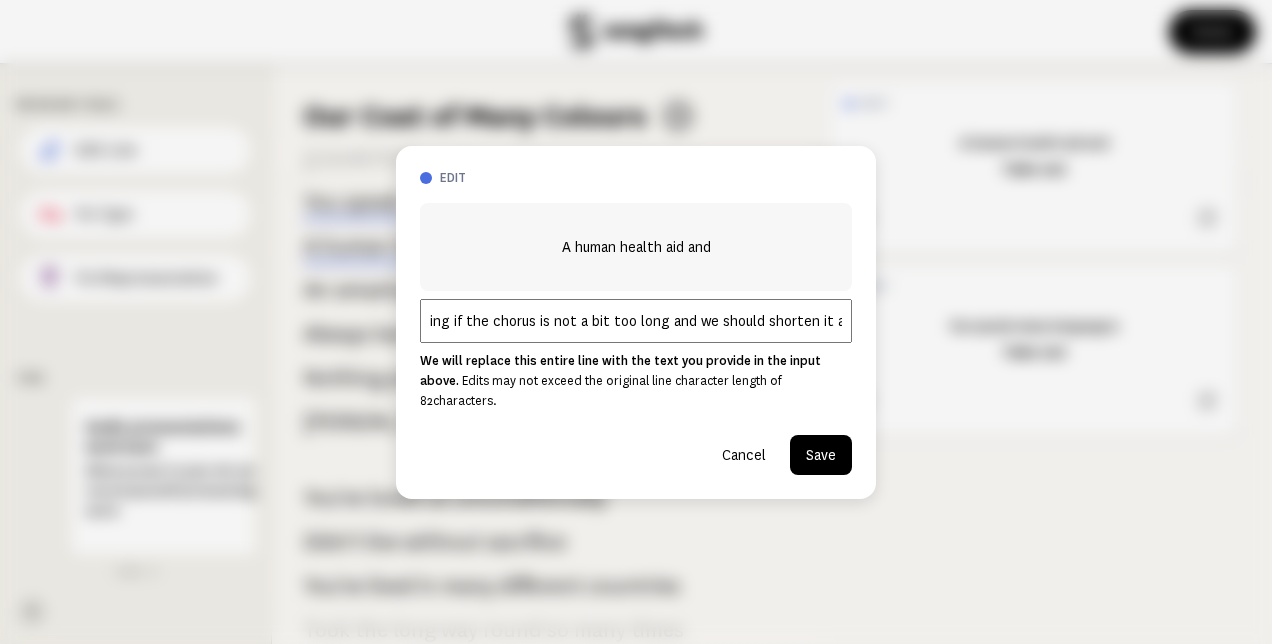 click on "I’m wondering if the chorus is not a bit too long and we should shorten it a b" at bounding box center [636, 321] 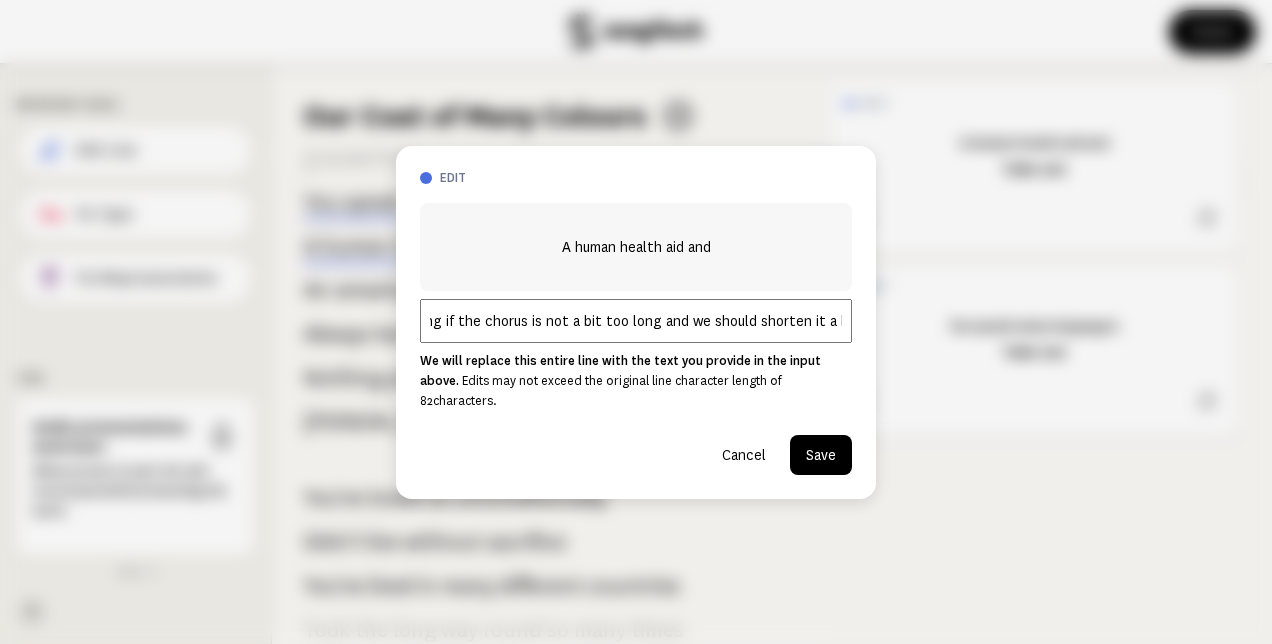scroll, scrollTop: 0, scrollLeft: 83, axis: horizontal 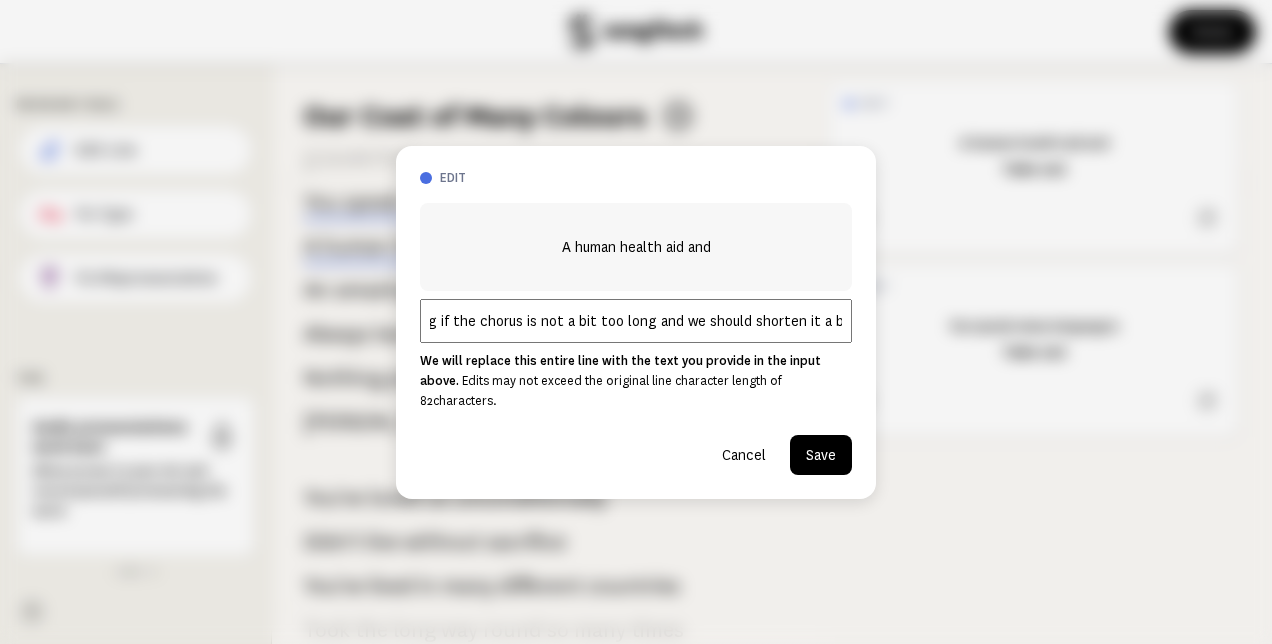 type on "I’m wondering if the chorus is not a bit too long and we should shorten it a bit." 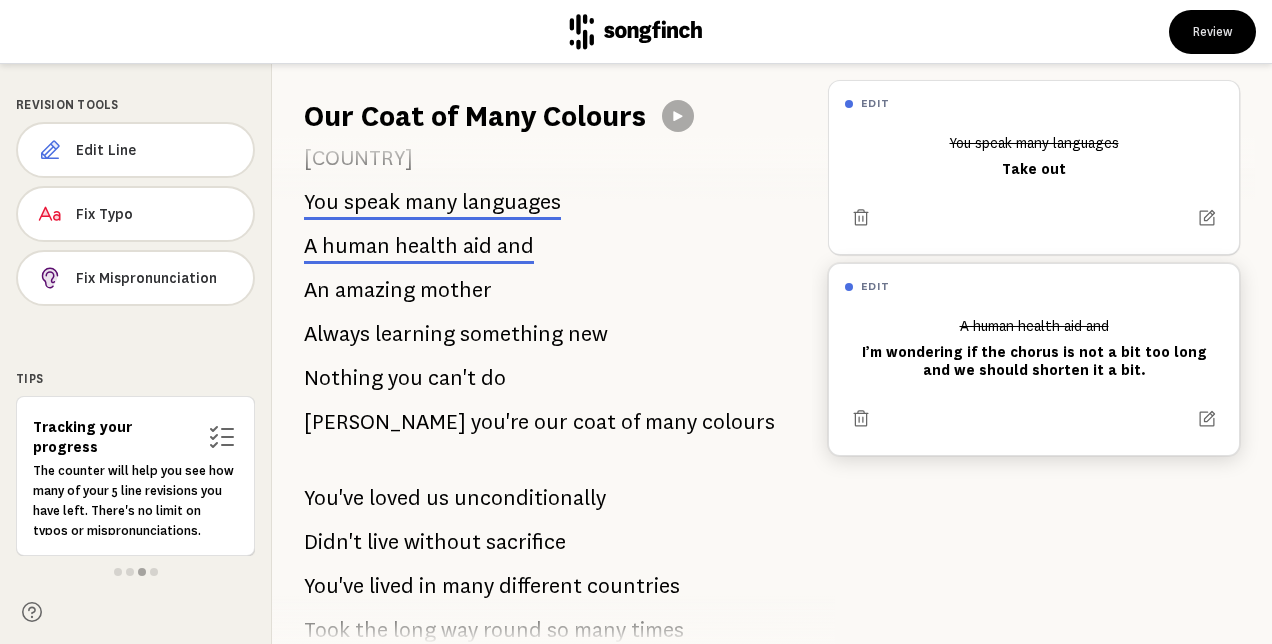 click on "A human health aid and I’m wondering if the chorus is not a bit too long and we should shorten it a bit." at bounding box center (1034, 348) 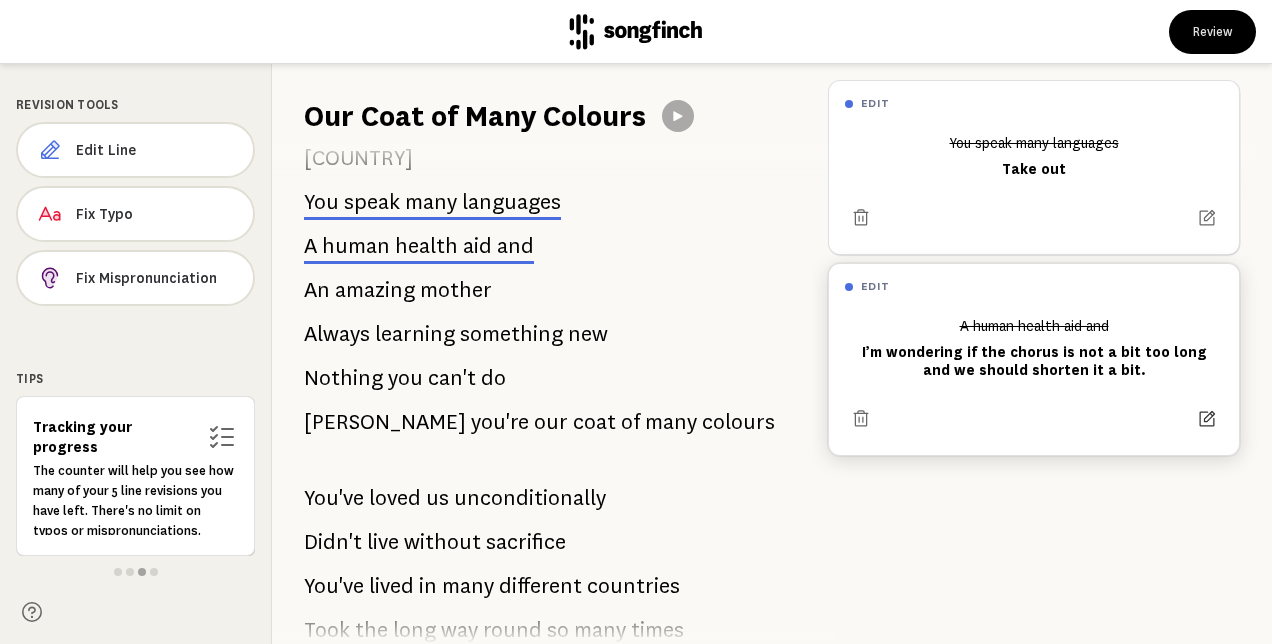 click 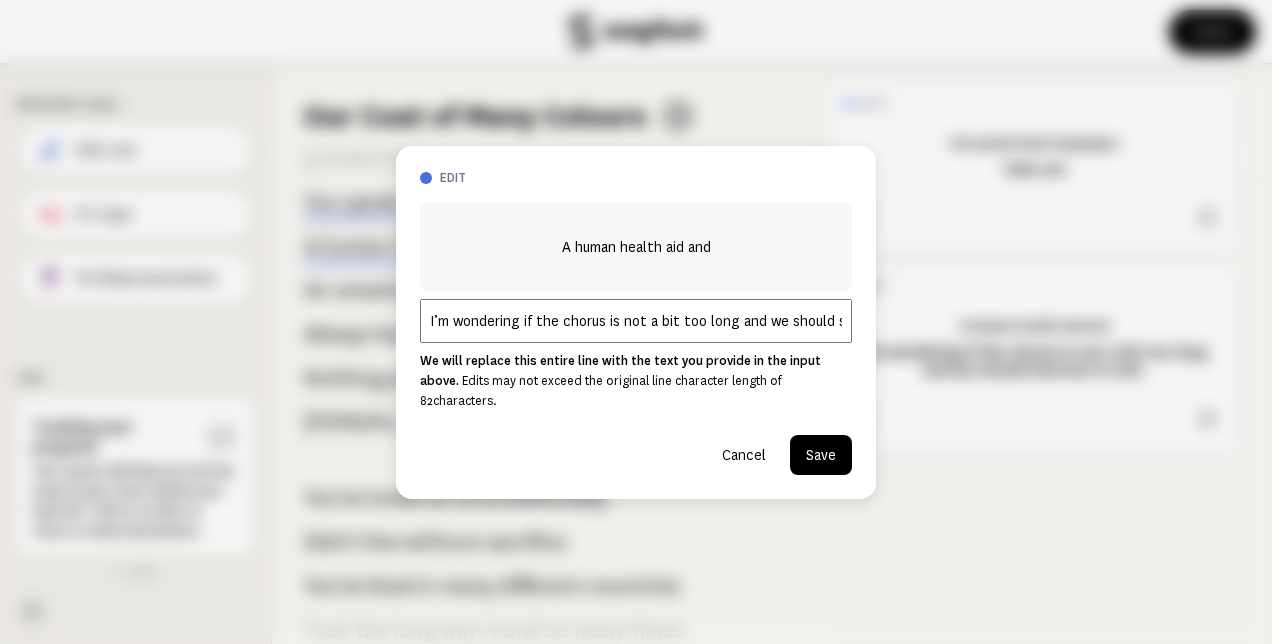 click on "I’m wondering if the chorus is not a bit too long and we should shorten it a bit." at bounding box center (636, 321) 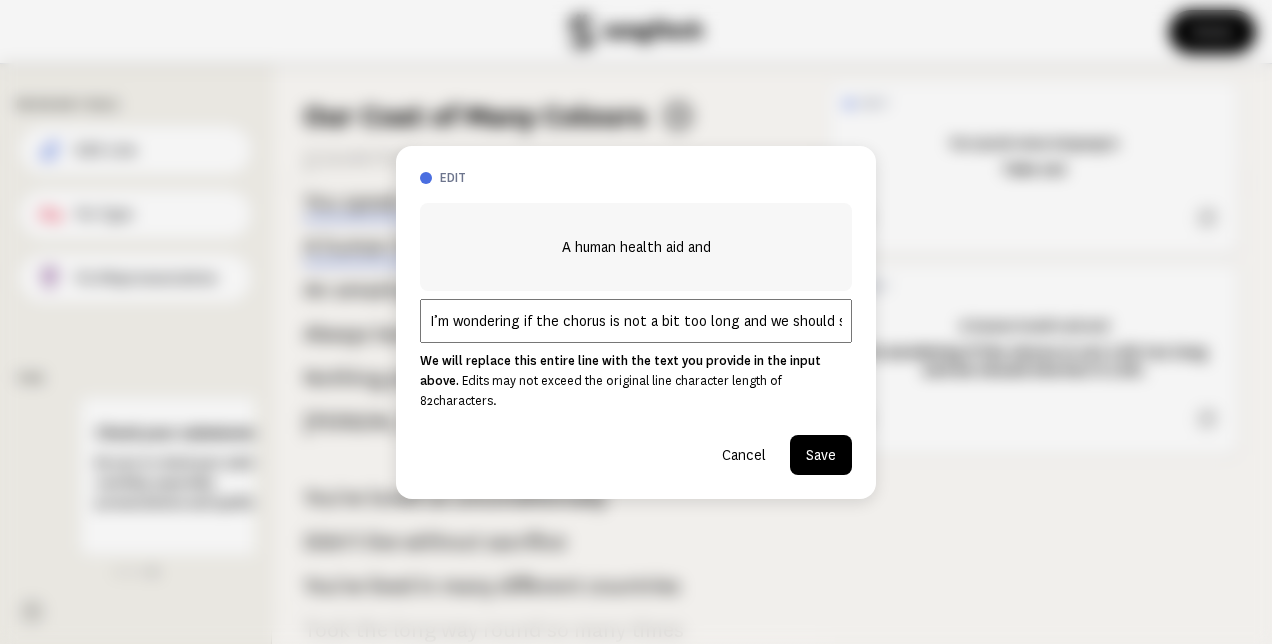 click on "Save" at bounding box center (821, 455) 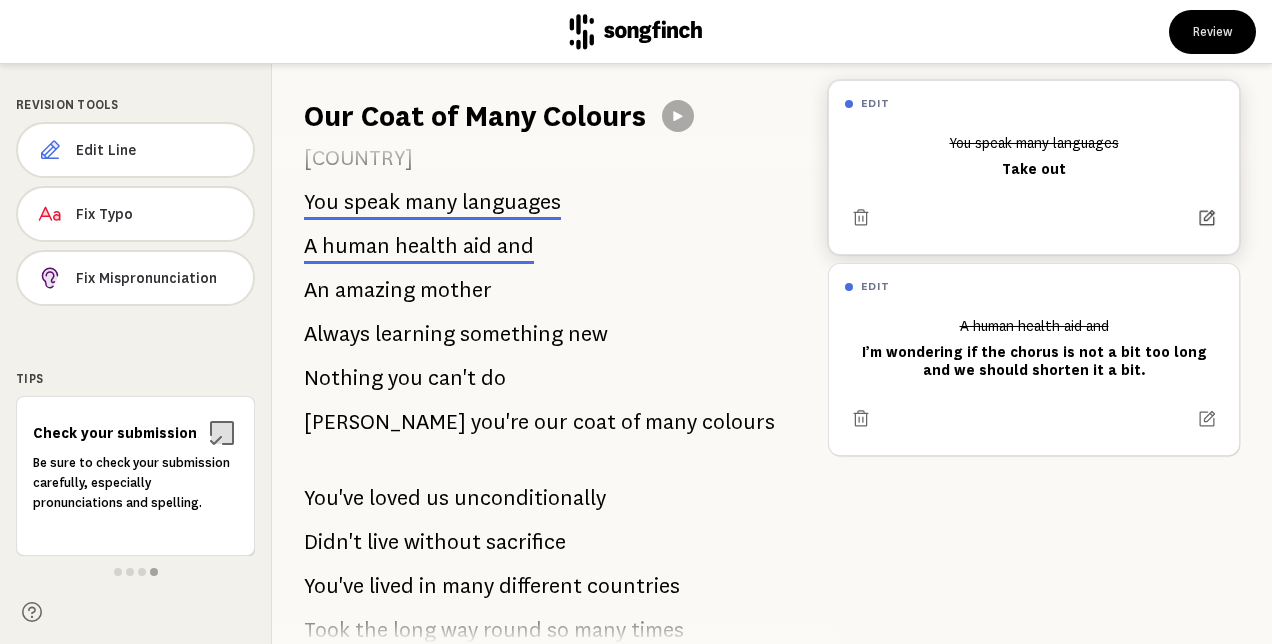 click 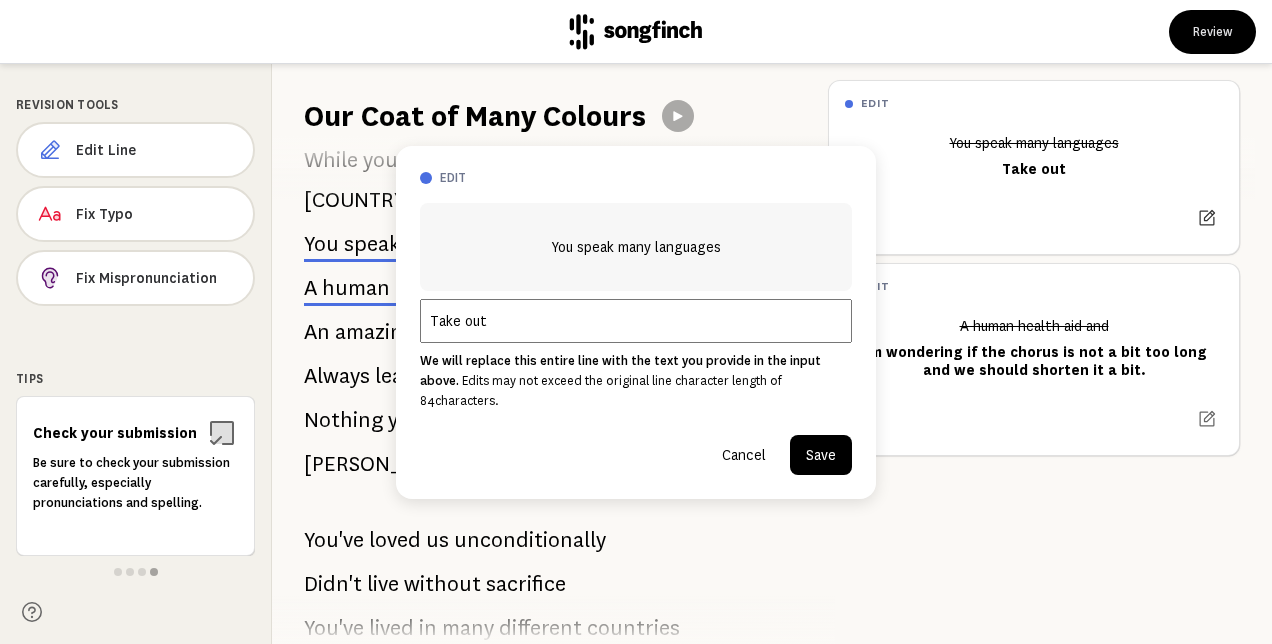 scroll, scrollTop: 606, scrollLeft: 0, axis: vertical 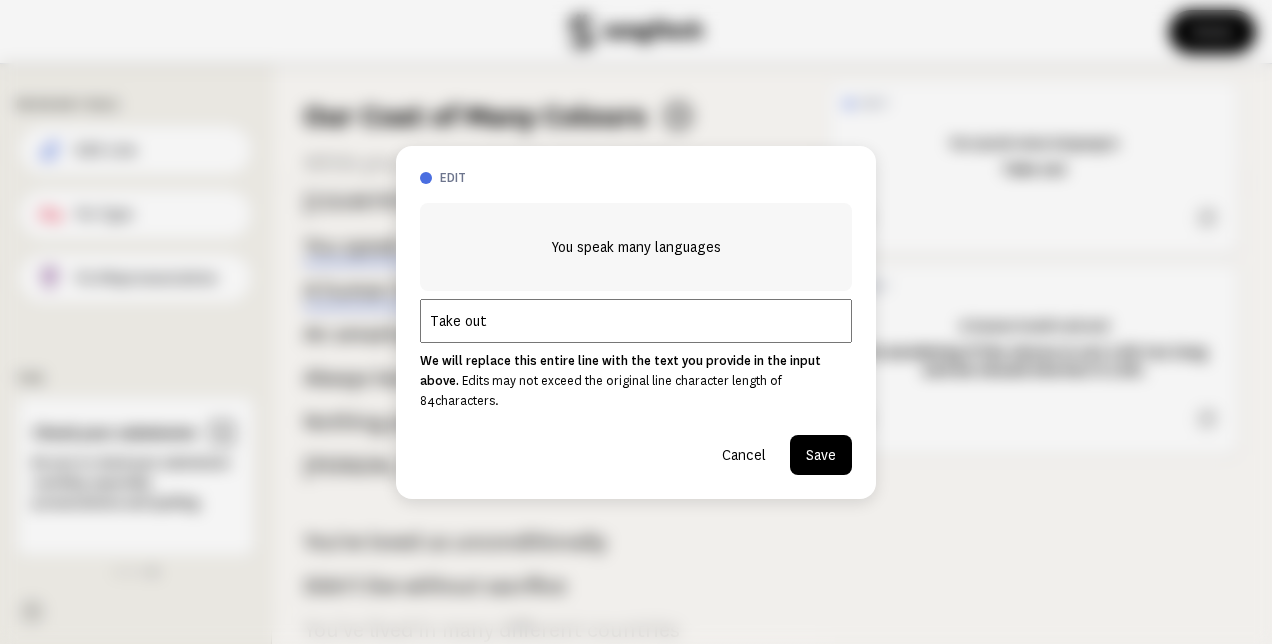 click on "Take out" at bounding box center (636, 321) 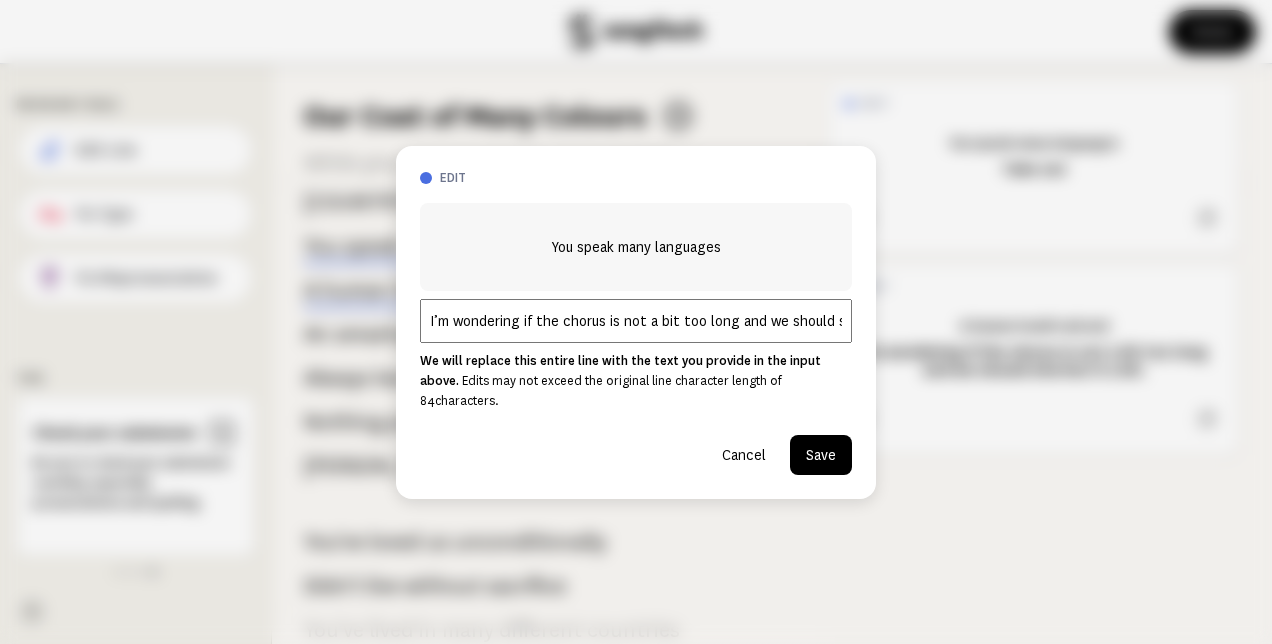 scroll, scrollTop: 0, scrollLeft: 83, axis: horizontal 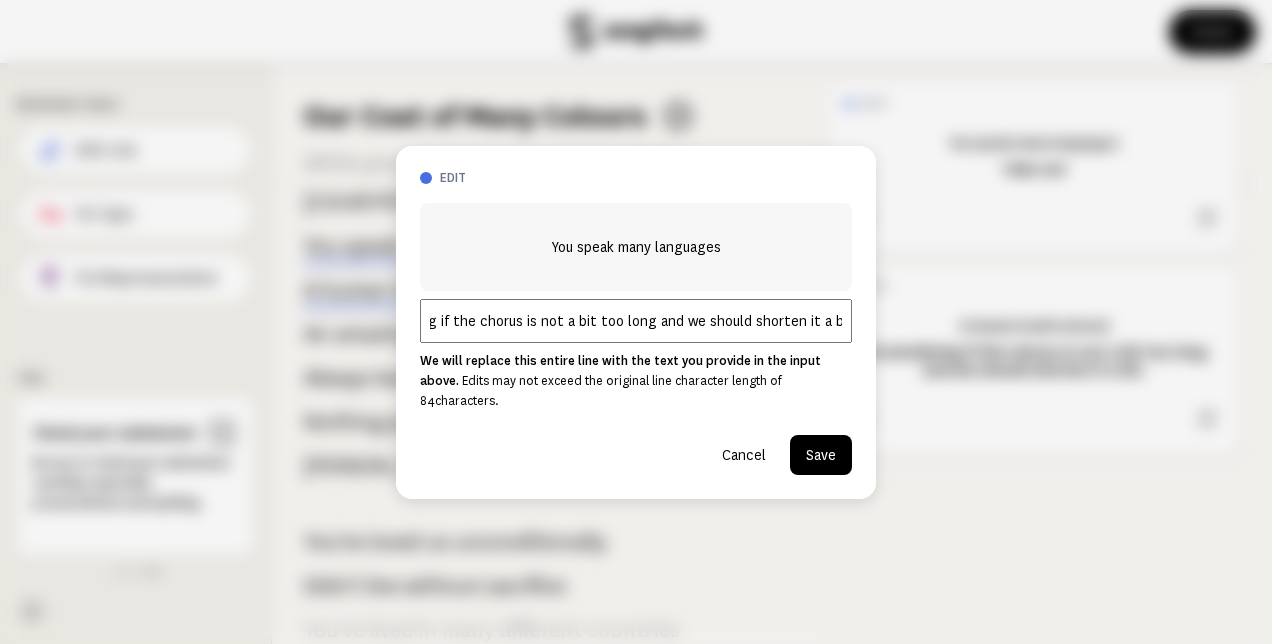 type on "I’m wondering if the chorus is not a bit too long and we should shorten it a bit." 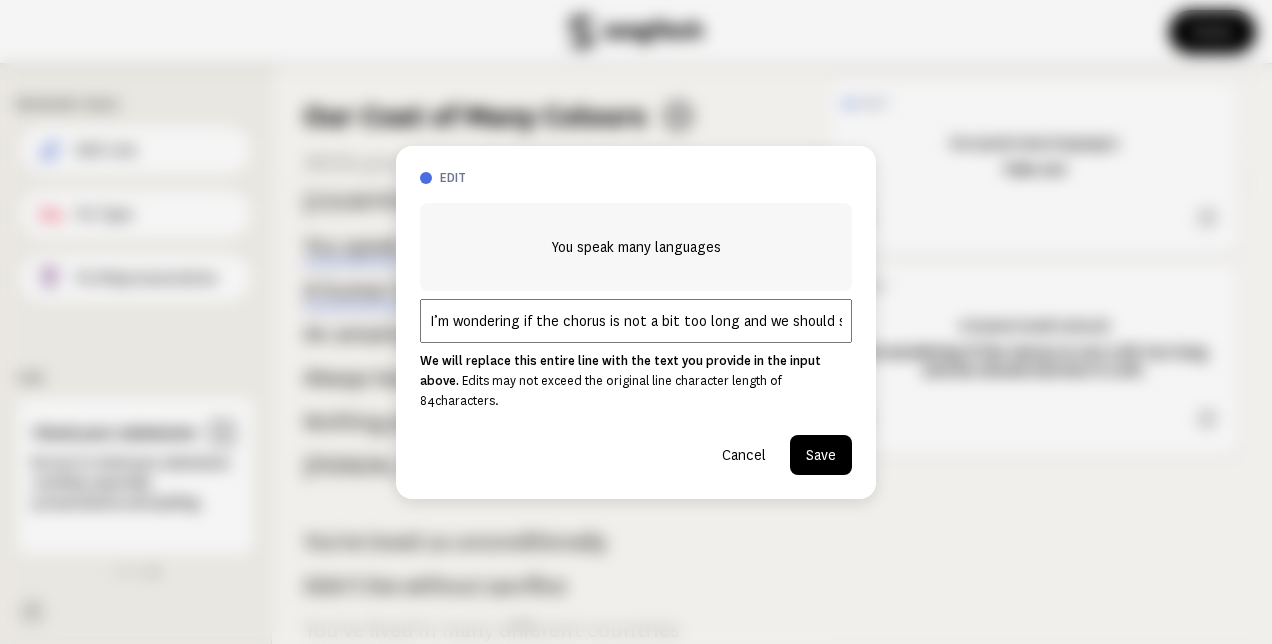 click on "Save" at bounding box center (821, 455) 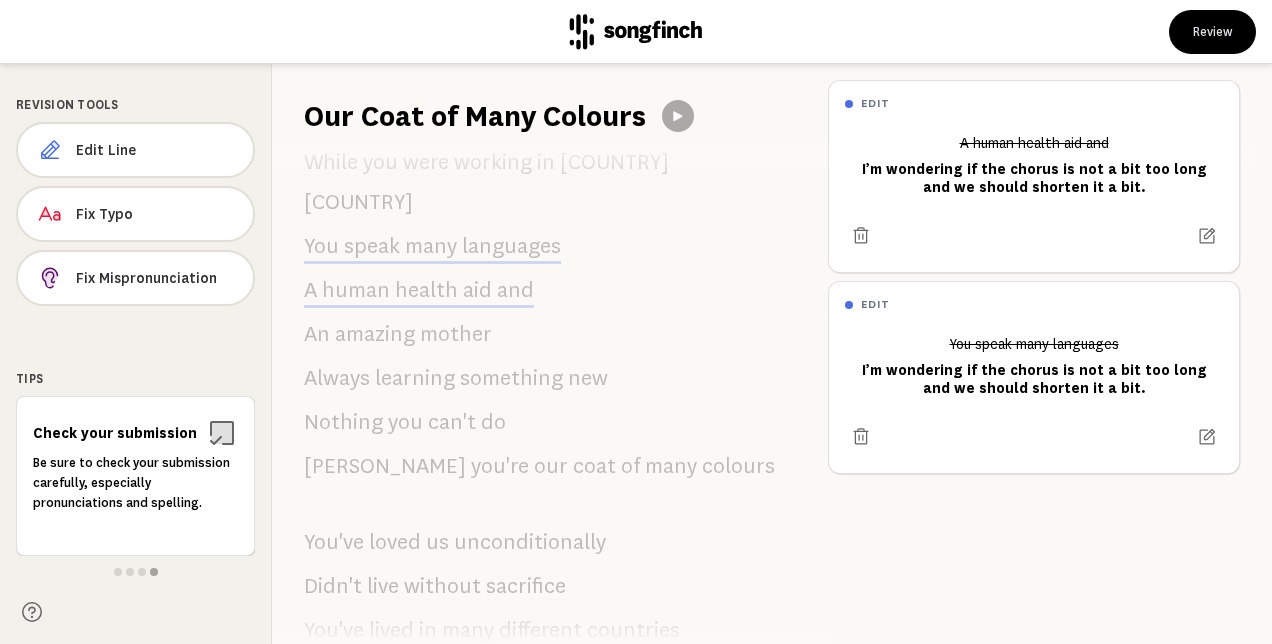scroll, scrollTop: 0, scrollLeft: 0, axis: both 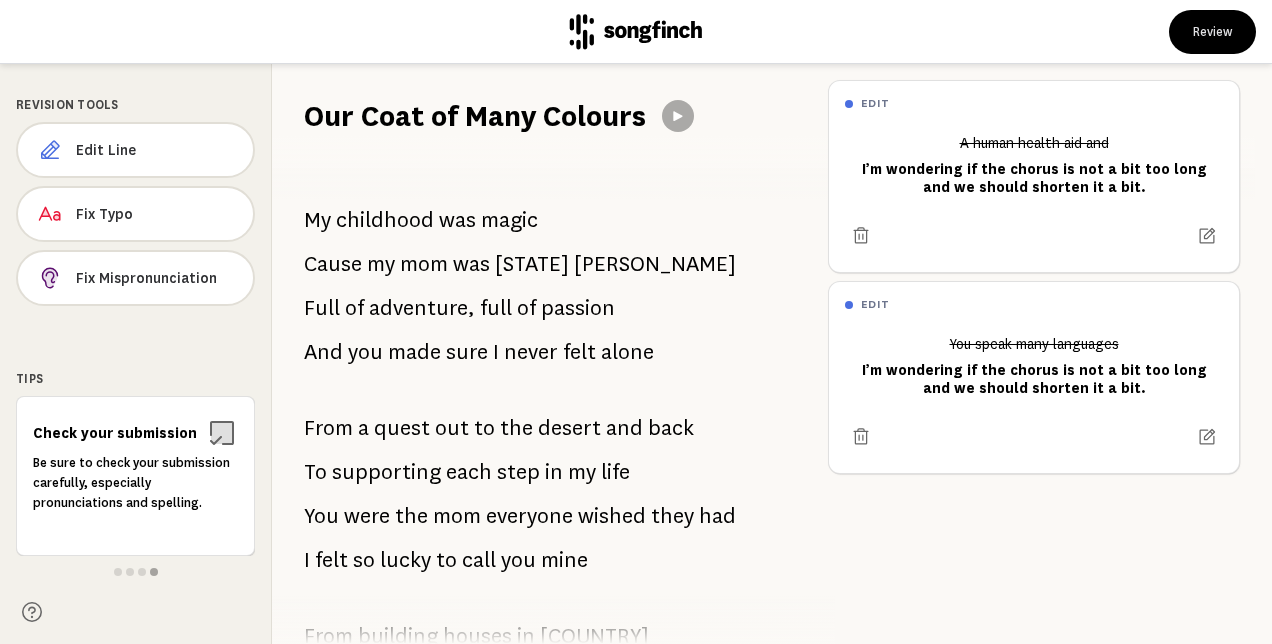 click on "I" at bounding box center (496, 352) 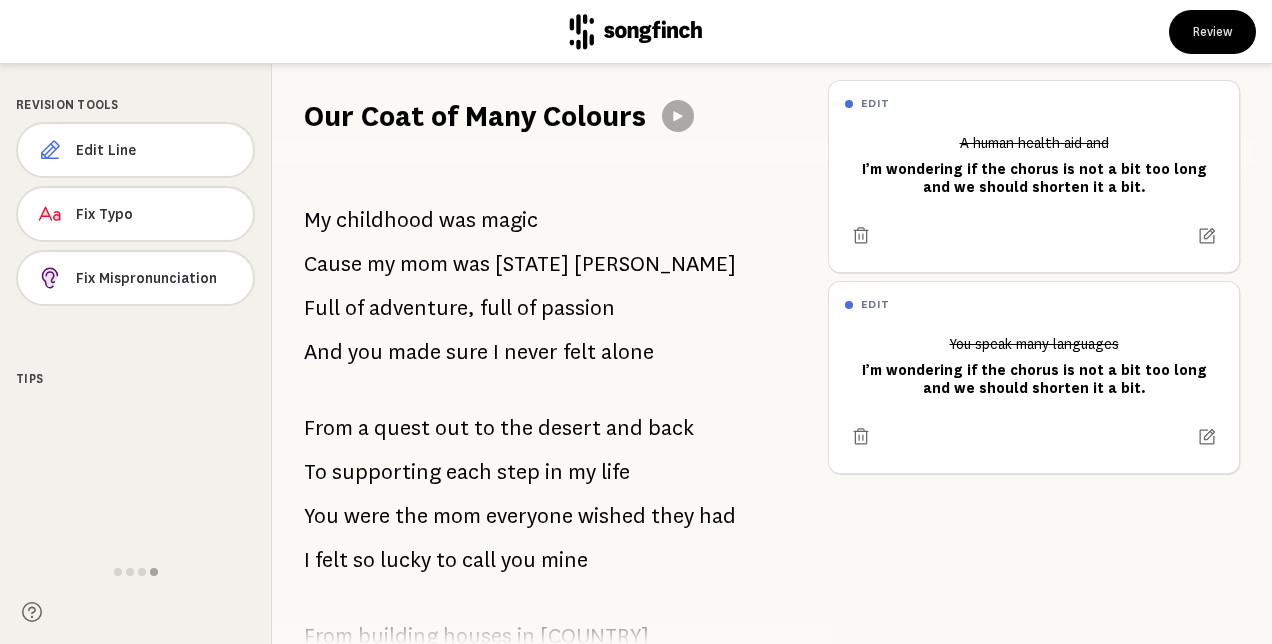 click on "I" at bounding box center (496, 352) 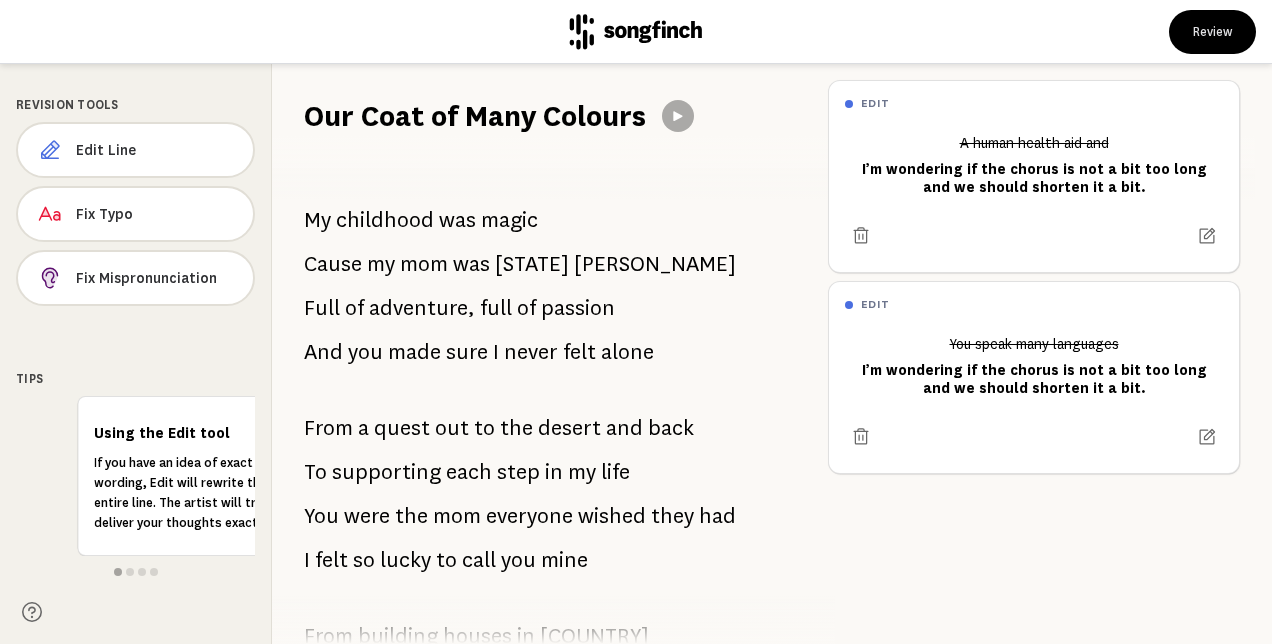 click on "I" at bounding box center [496, 352] 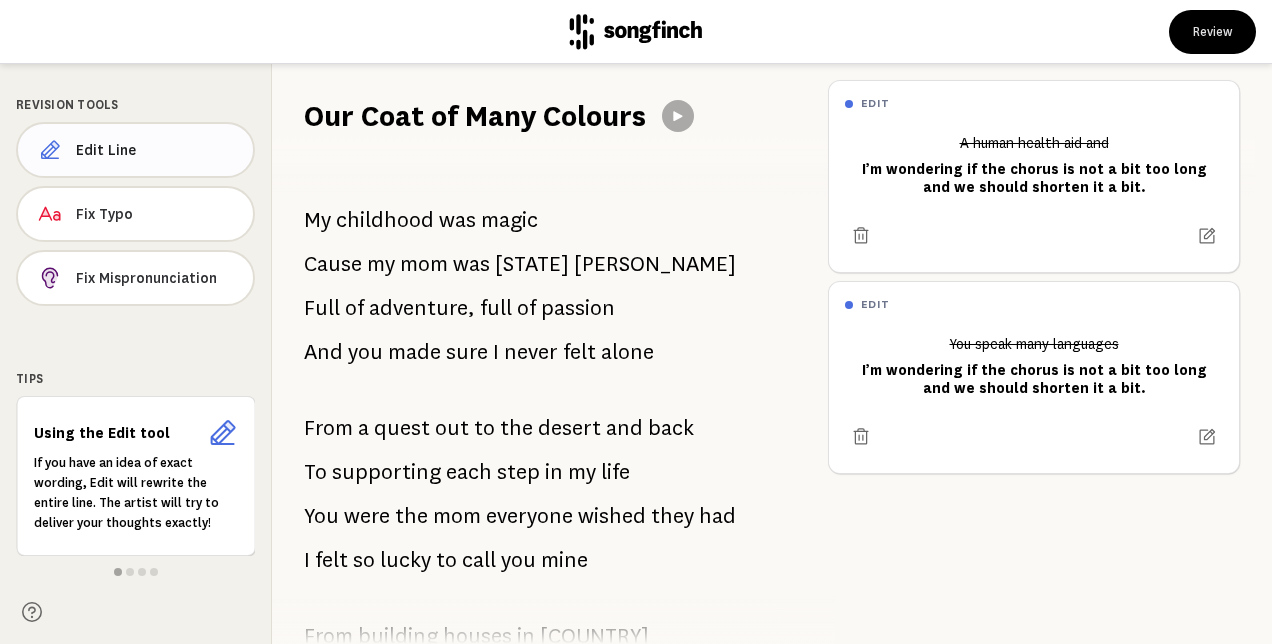 click on "Edit Line" at bounding box center [156, 150] 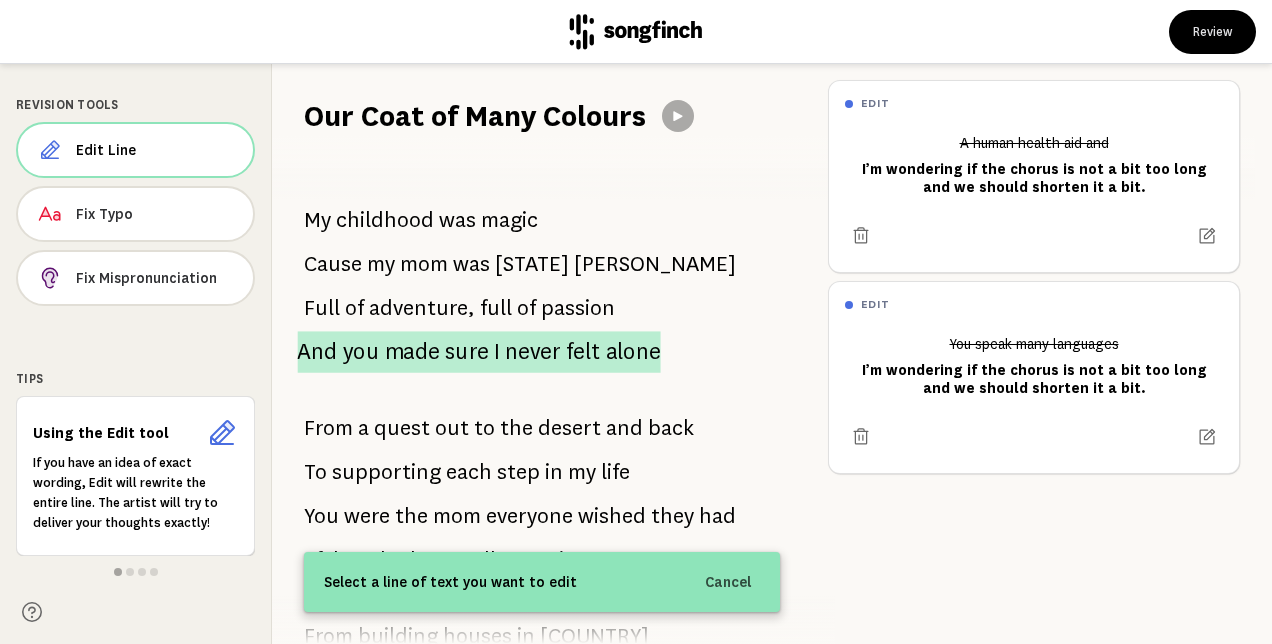 click on "And   you   made   sure   I   never   felt   alone" at bounding box center [478, 352] 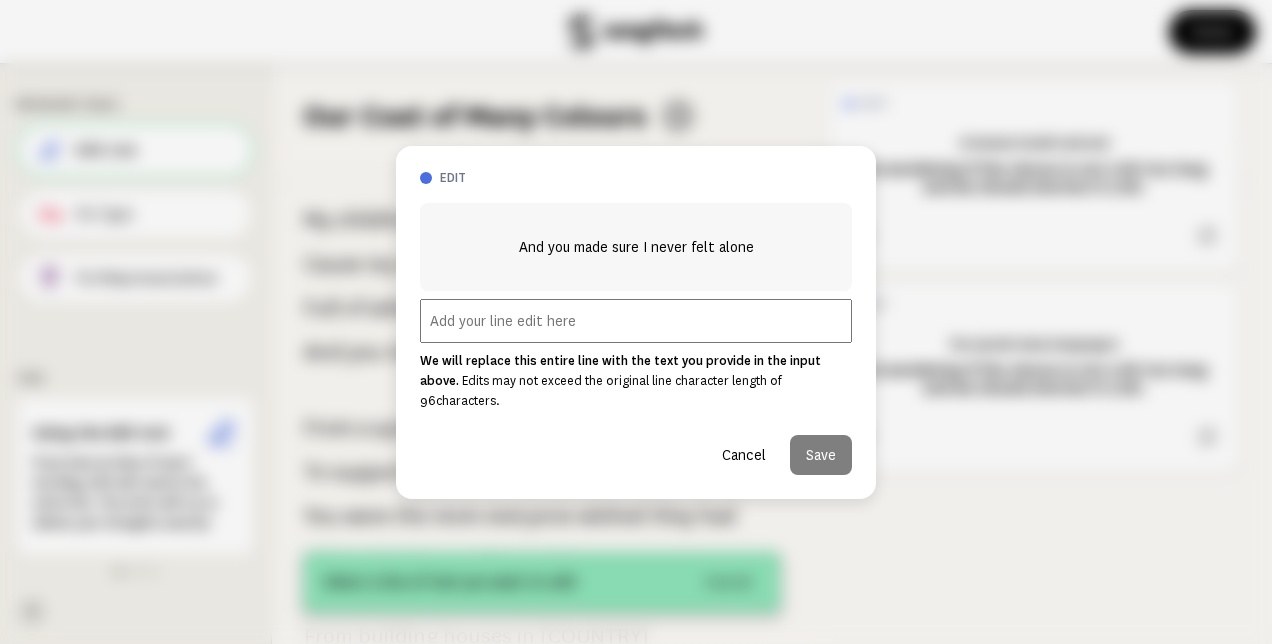 click at bounding box center (636, 321) 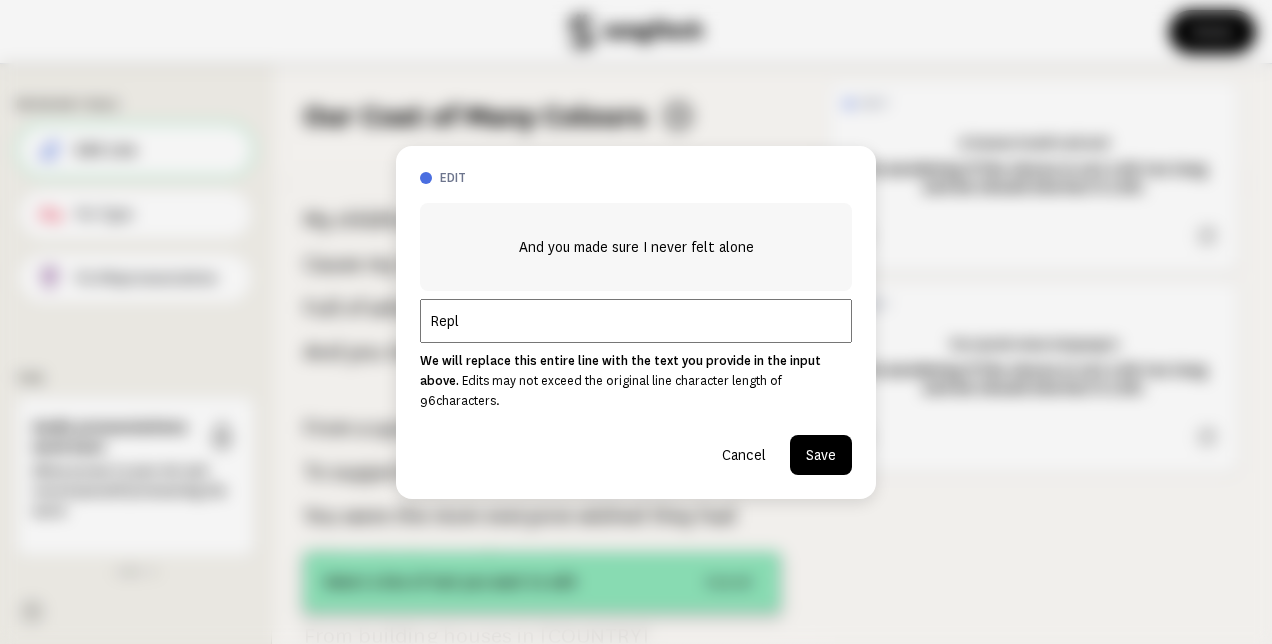 click on "Repl" at bounding box center (636, 321) 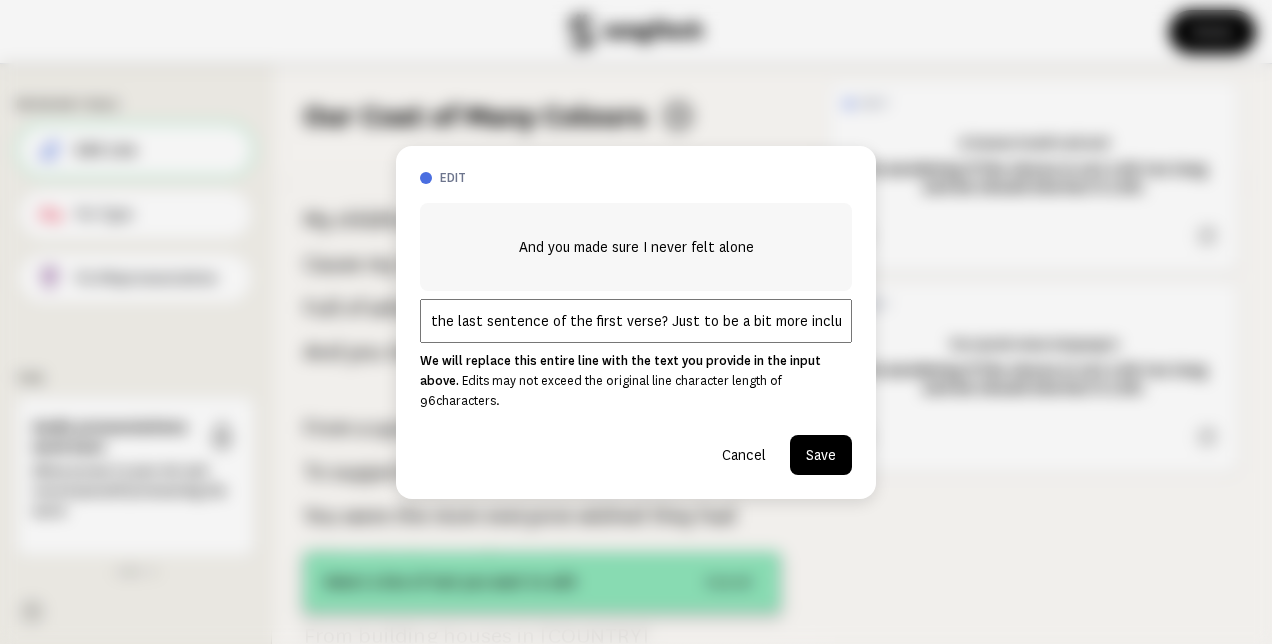 scroll, scrollTop: 0, scrollLeft: 0, axis: both 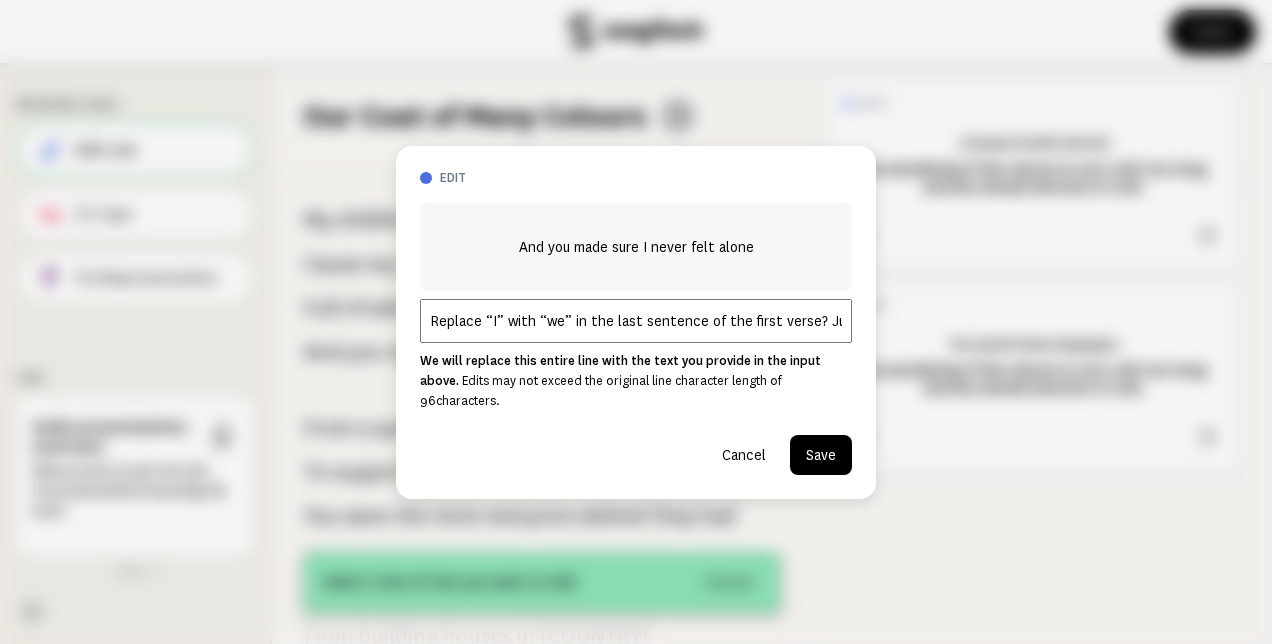 drag, startPoint x: 446, startPoint y: 332, endPoint x: 379, endPoint y: 322, distance: 67.74216 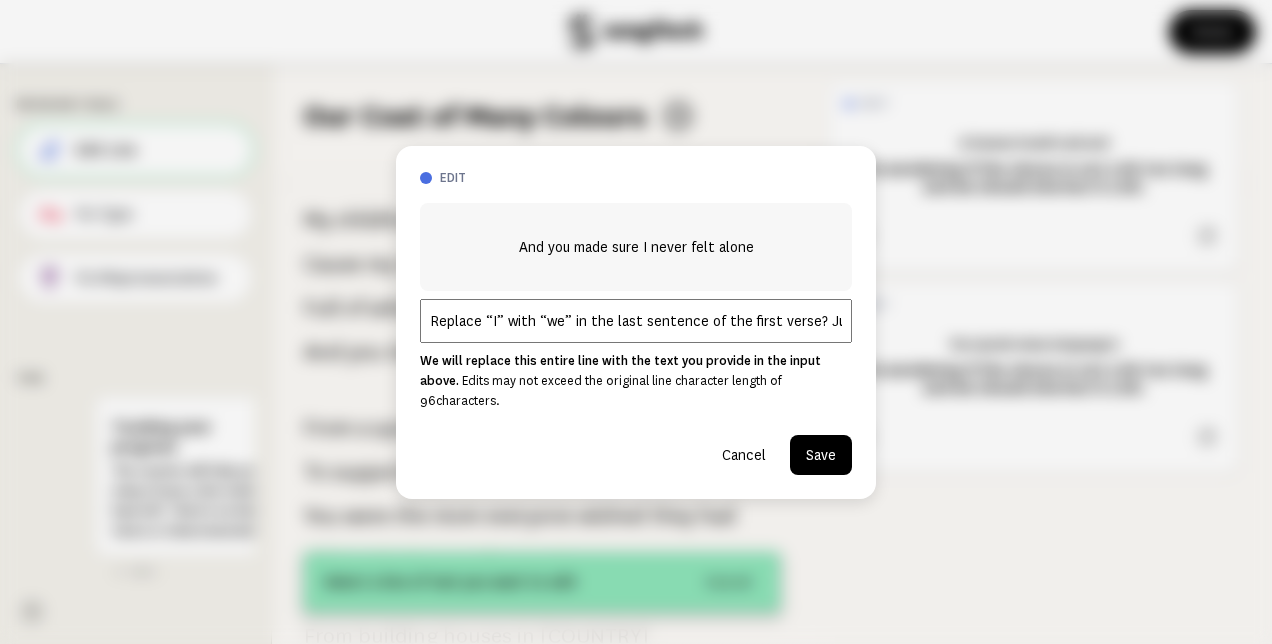 click on "replace “I” with “we” in the last sentence of the first verse? Just to be a bit more inclusive i" at bounding box center [636, 321] 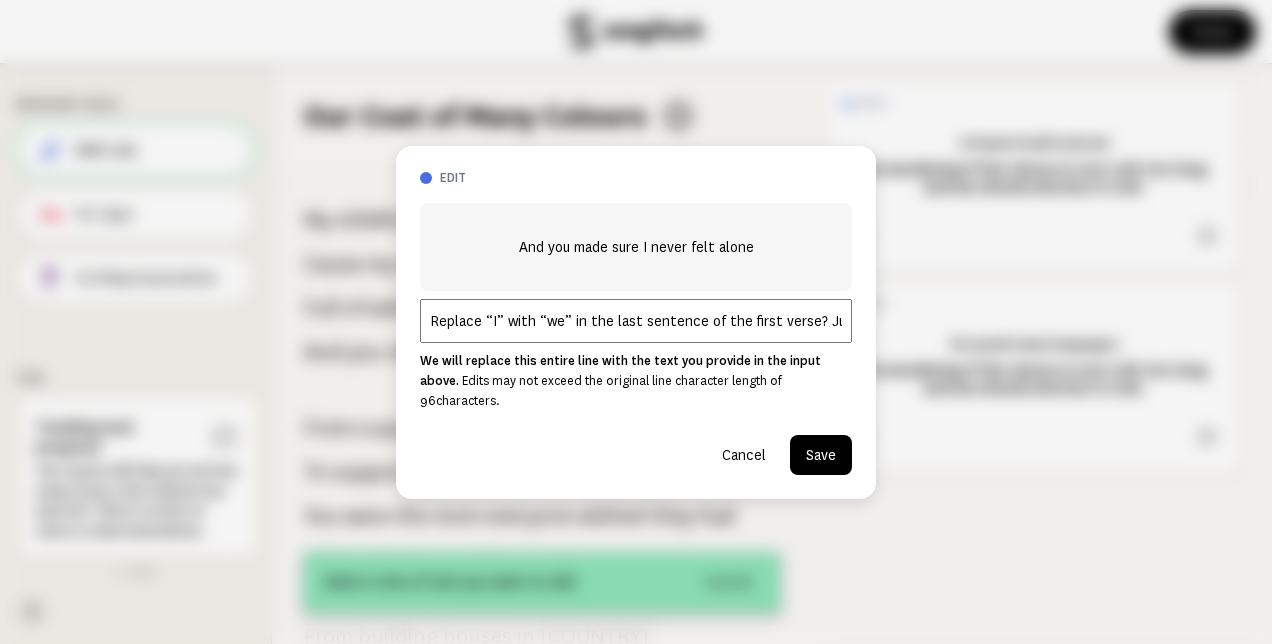 click on "replace “I” with “we” in the last sentence of the first verse? Just to be a bit more inclusive i" at bounding box center [636, 321] 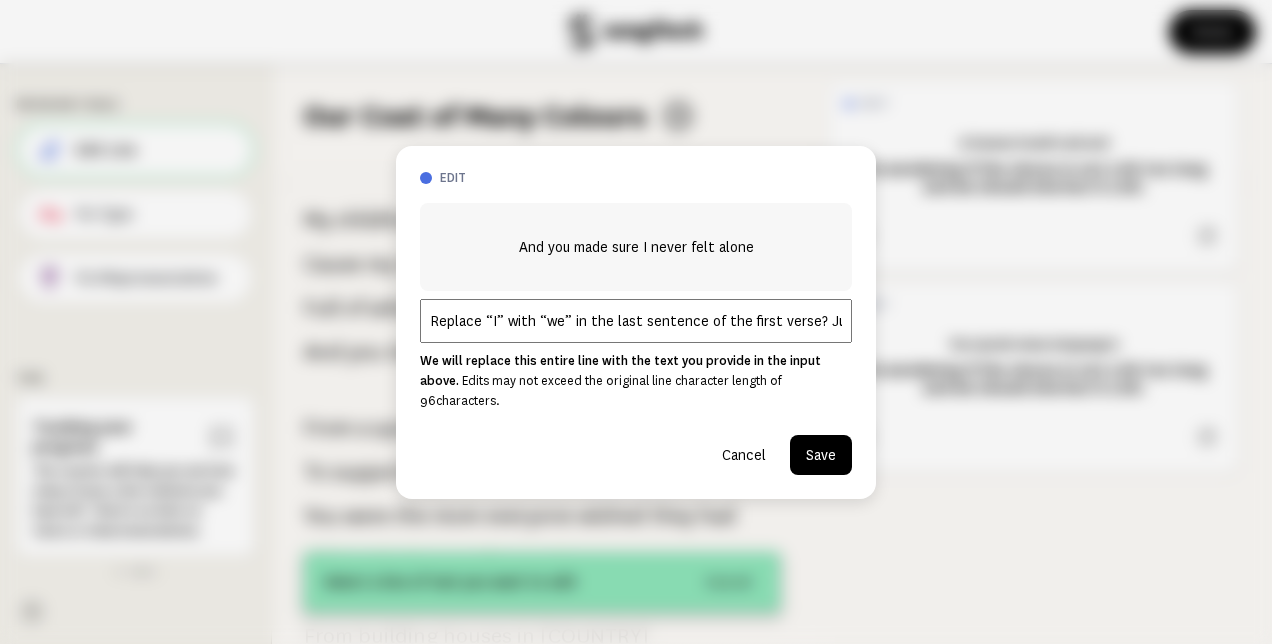 drag, startPoint x: 571, startPoint y: 326, endPoint x: 806, endPoint y: 338, distance: 235.30618 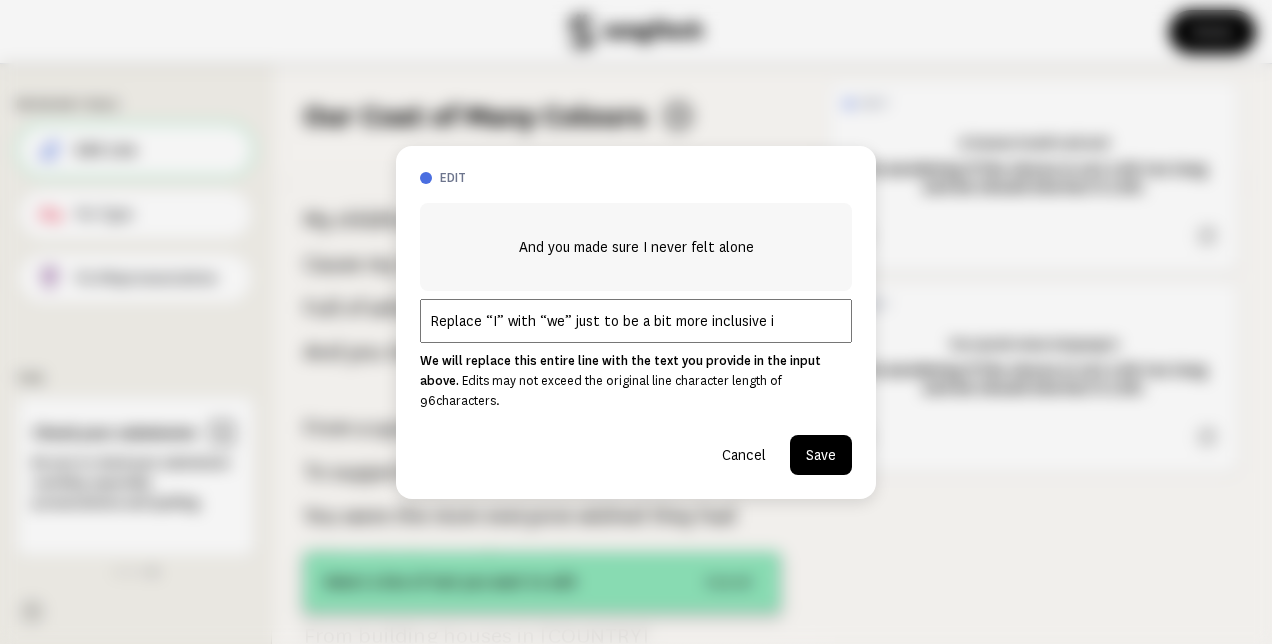 click on "Replace “I” with “we” just to be a bit more inclusive i" at bounding box center (636, 321) 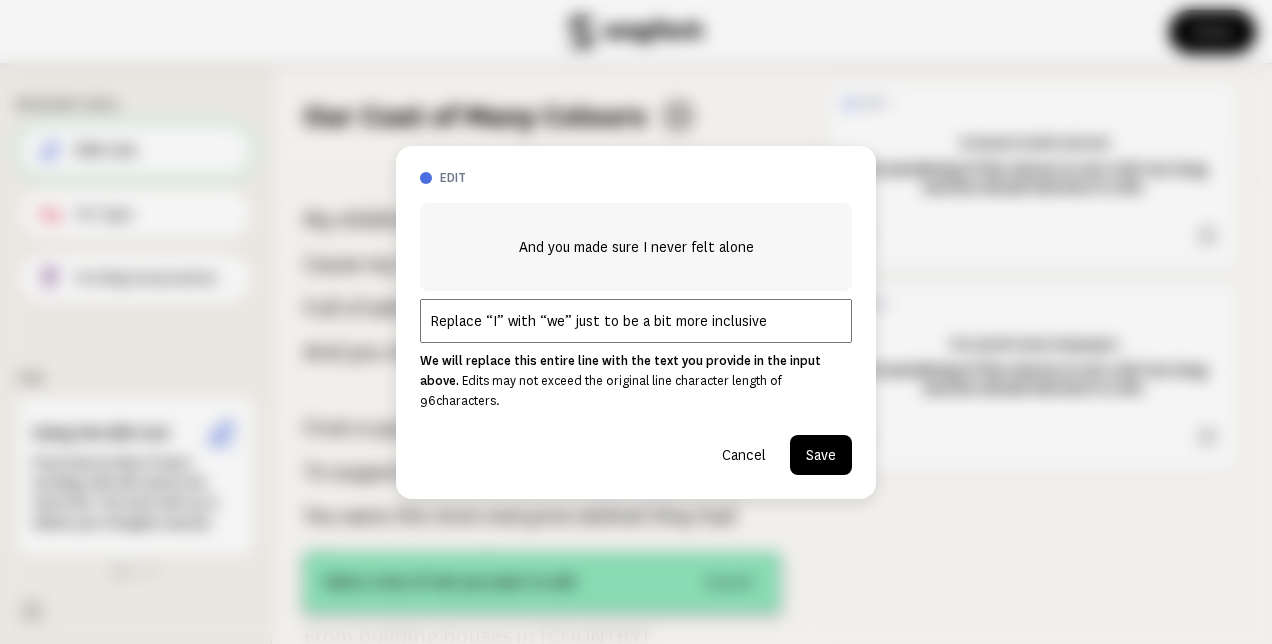 paste on "in regards of my brothers." 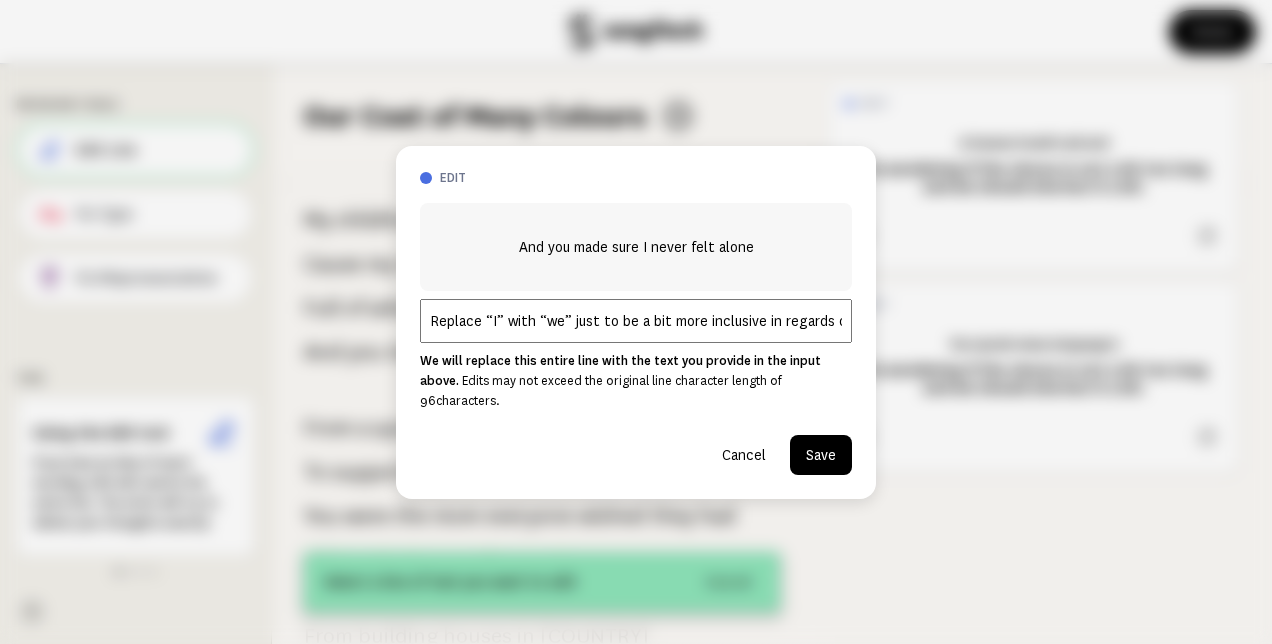 scroll, scrollTop: 0, scrollLeft: 82, axis: horizontal 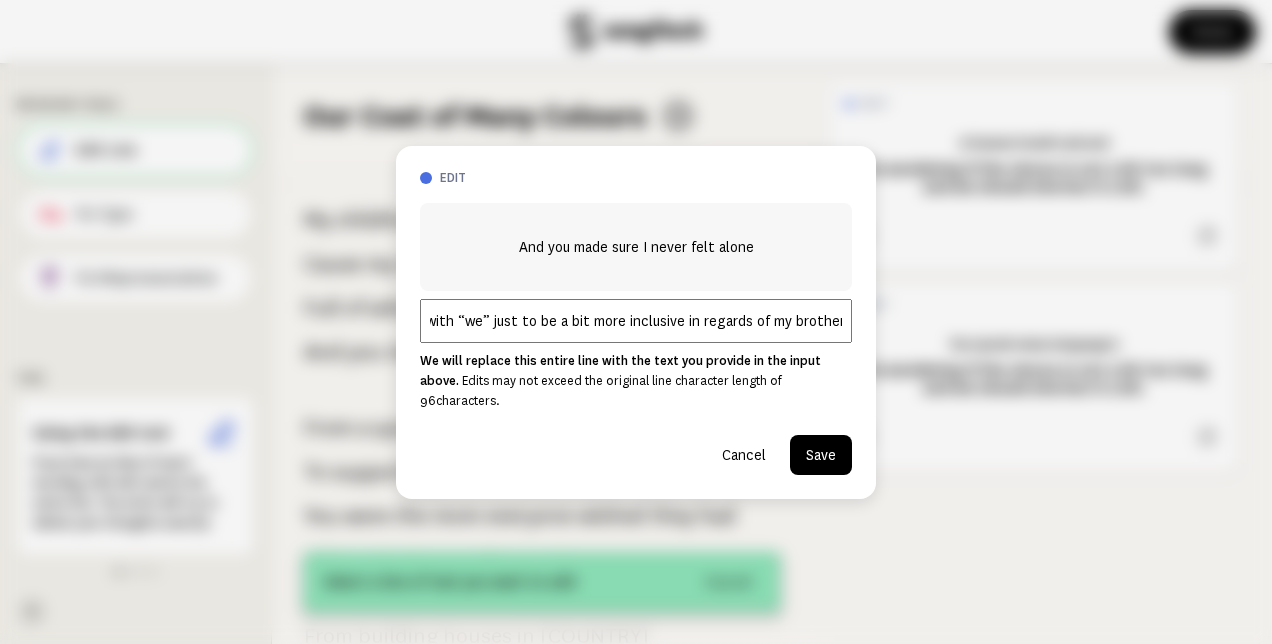 type on "Replace “I” with “we” just to be a bit more inclusive in regards of my brothers." 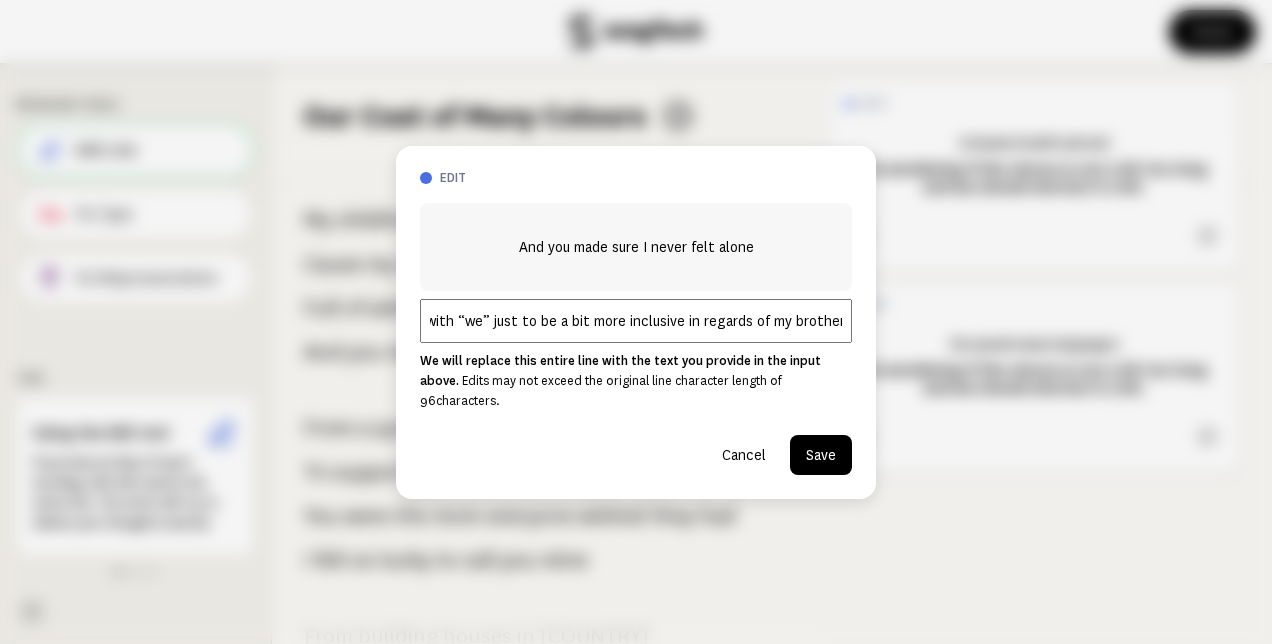 scroll, scrollTop: 0, scrollLeft: 0, axis: both 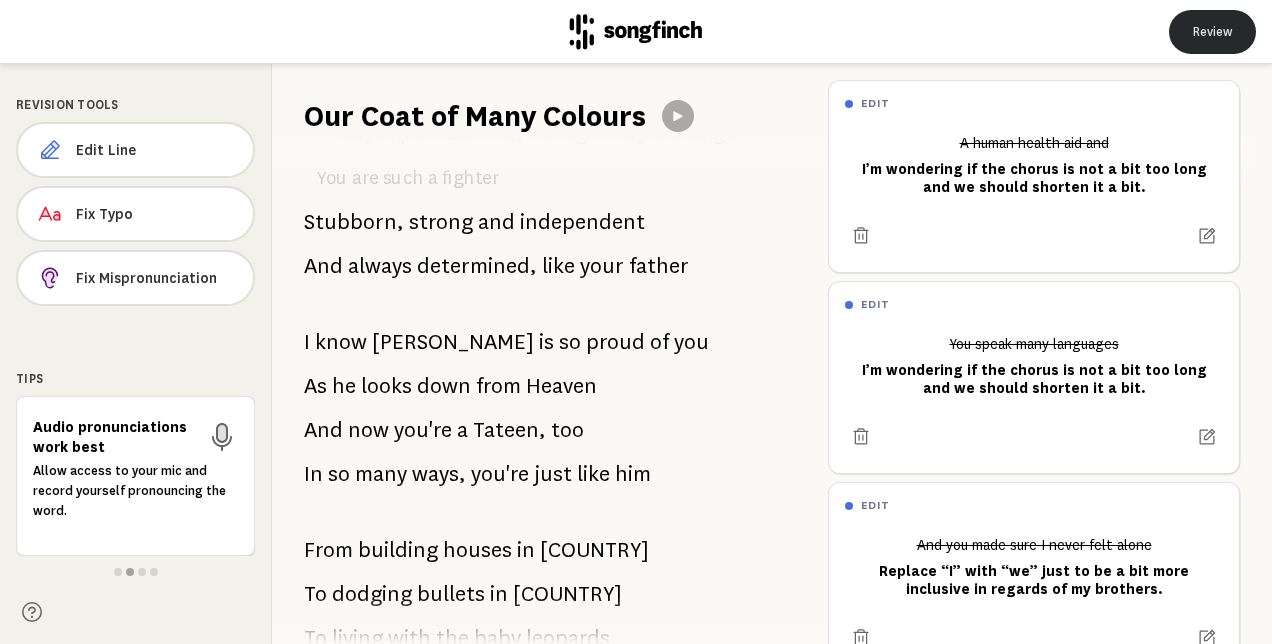 click on "Review" at bounding box center [1212, 32] 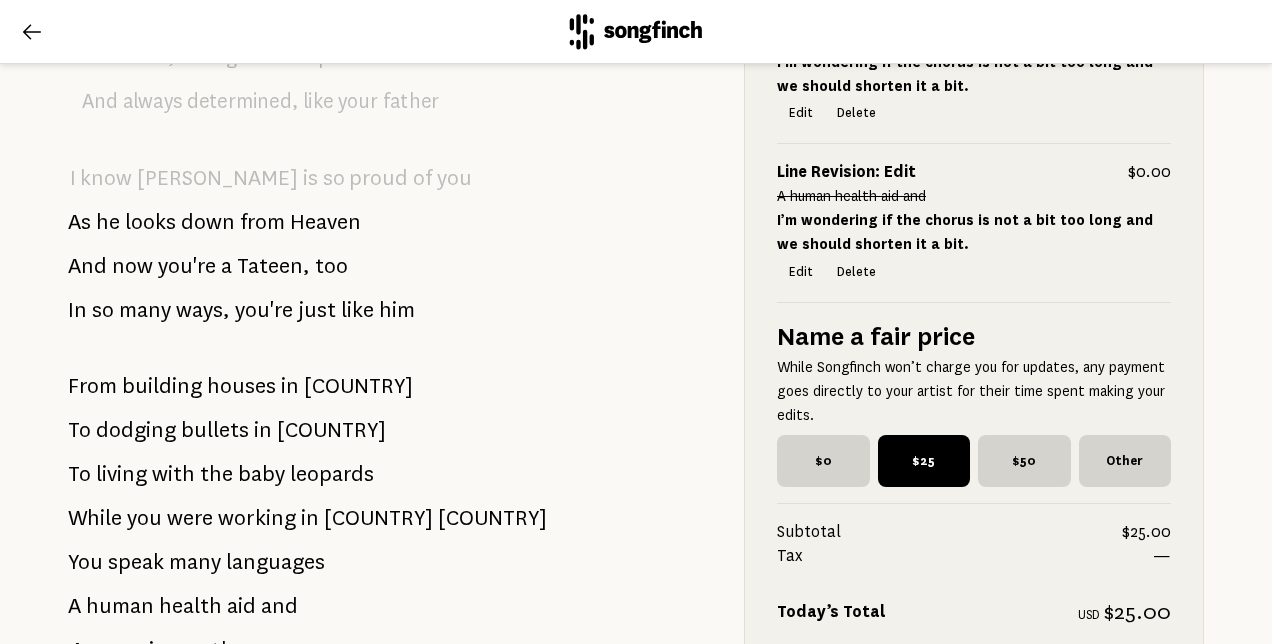 scroll, scrollTop: 2532, scrollLeft: 0, axis: vertical 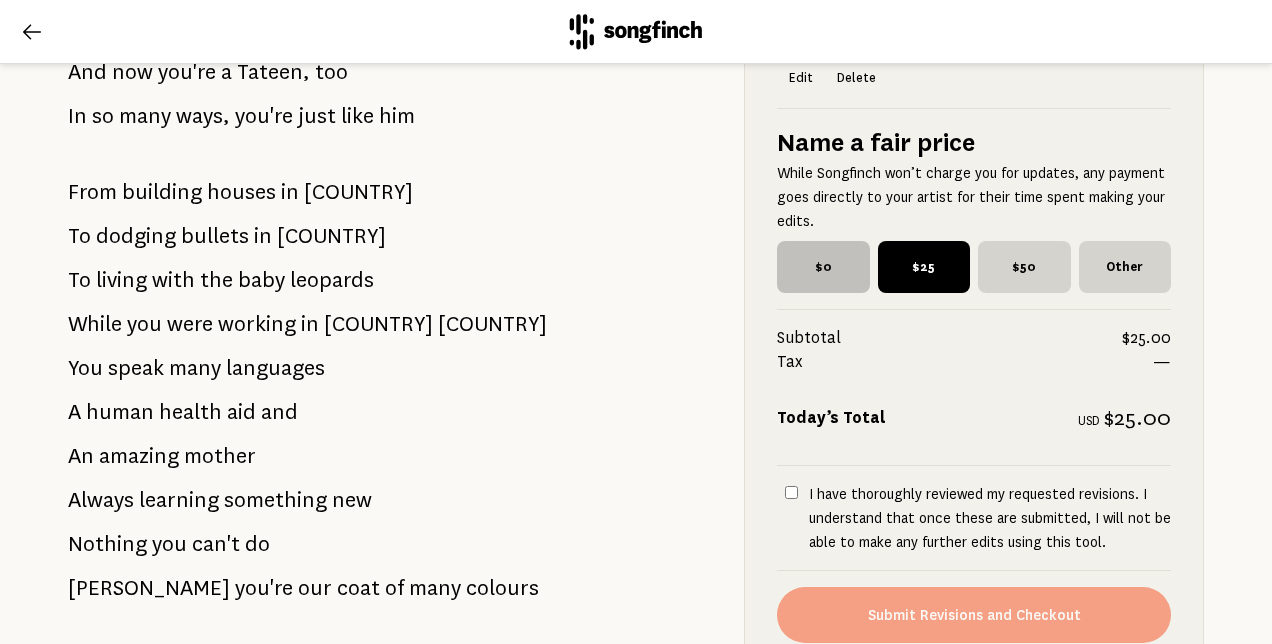click on "$0" at bounding box center [823, 267] 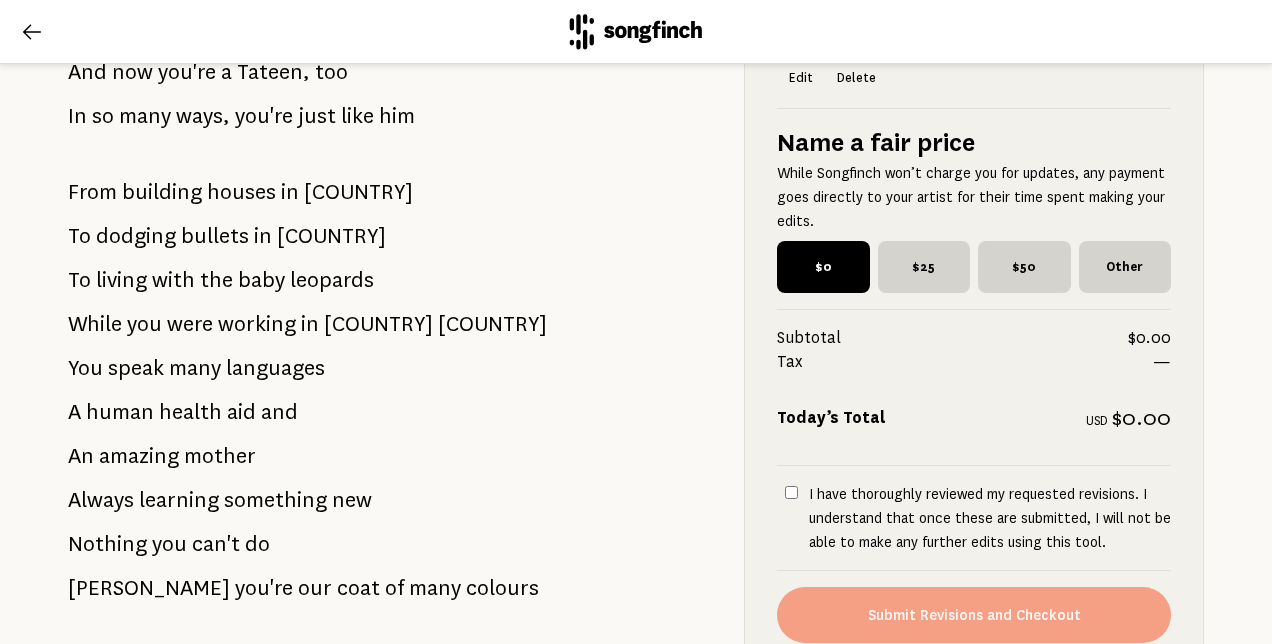 click on "I have thoroughly reviewed my requested revisions. I understand that once these are submitted, I will not be able to make any further edits using this tool." at bounding box center (791, 492) 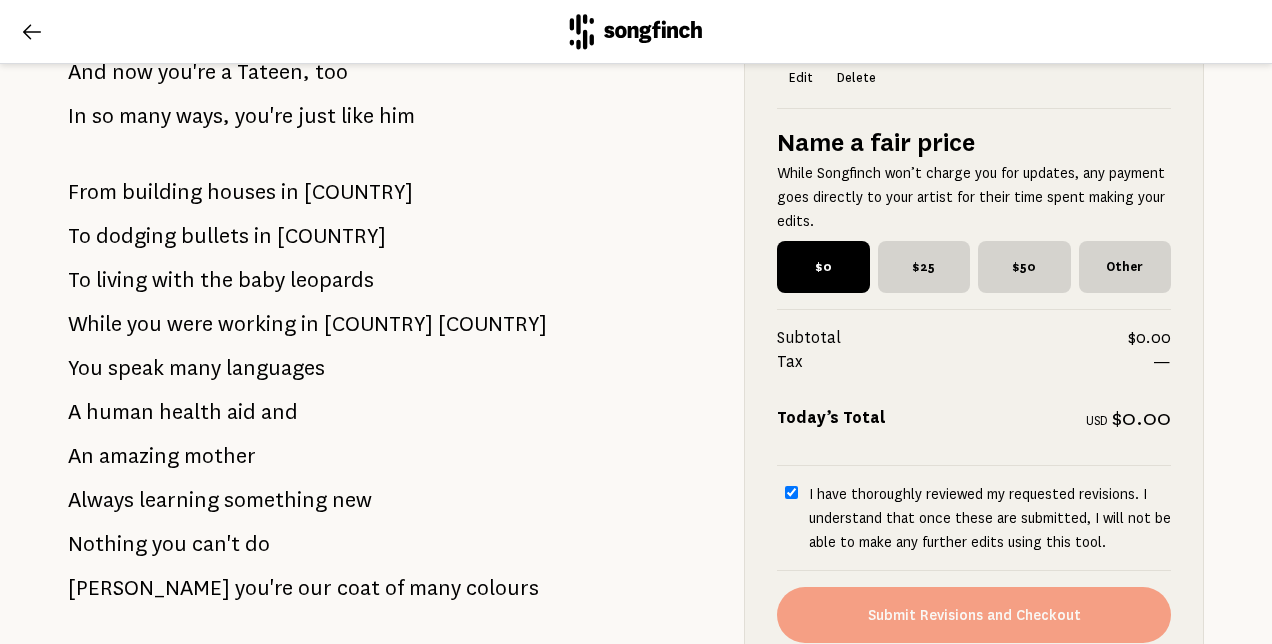 checkbox on "true" 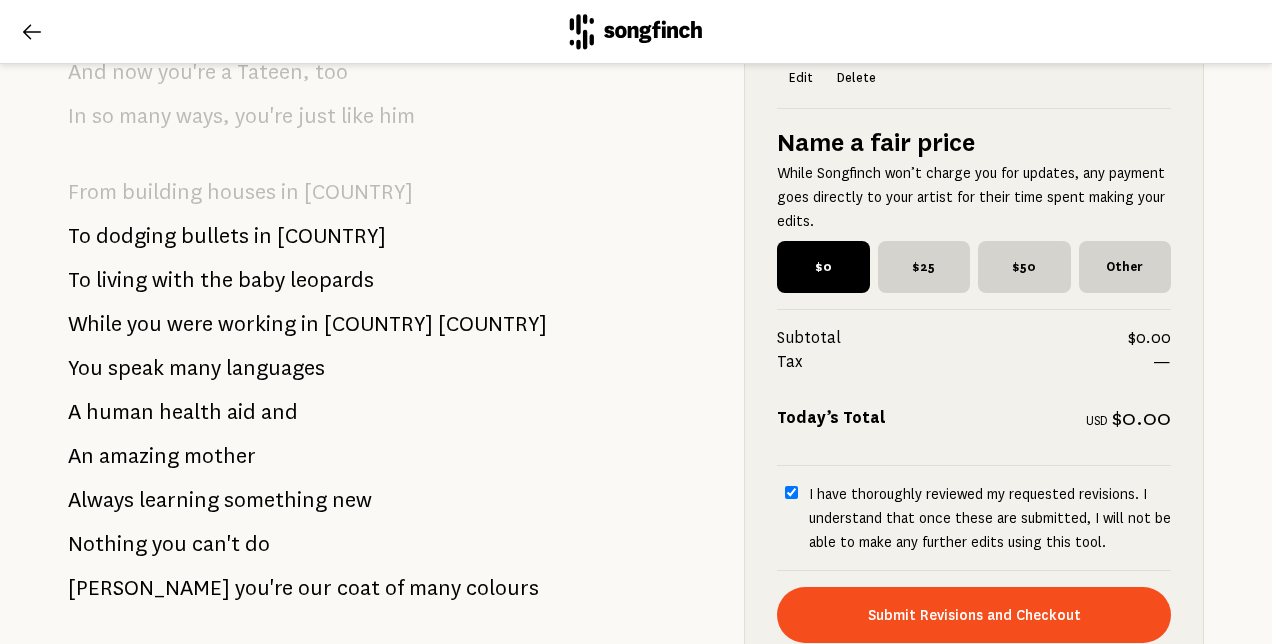 scroll, scrollTop: 2698, scrollLeft: 0, axis: vertical 